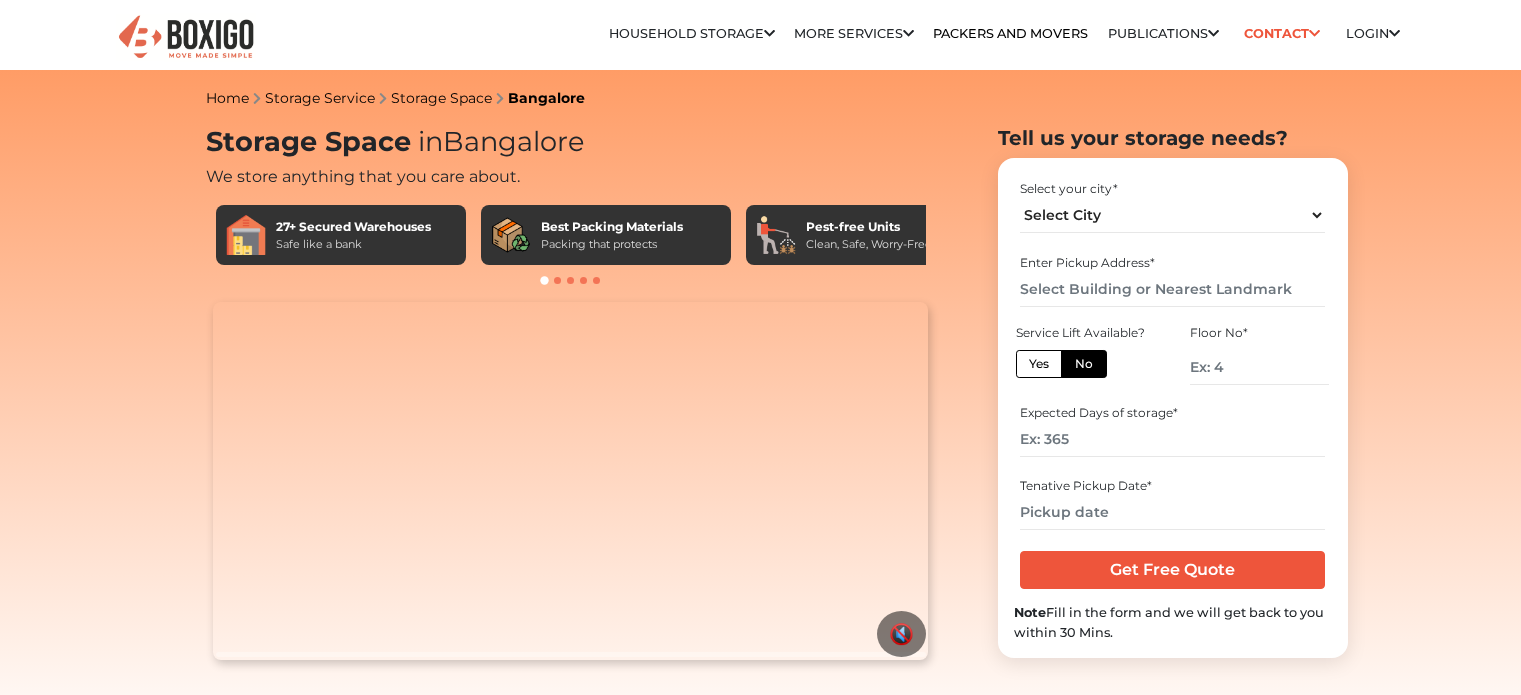 scroll, scrollTop: 0, scrollLeft: 0, axis: both 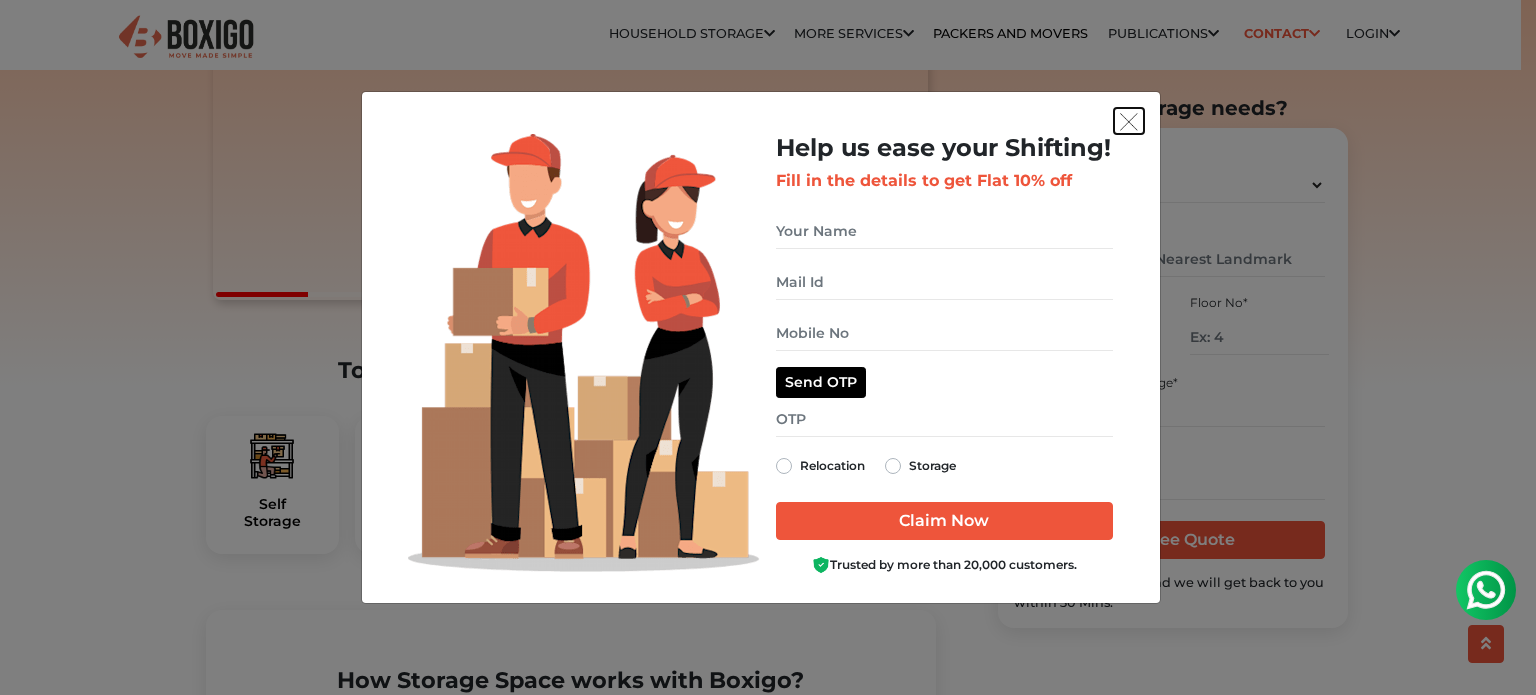 click at bounding box center (1129, 122) 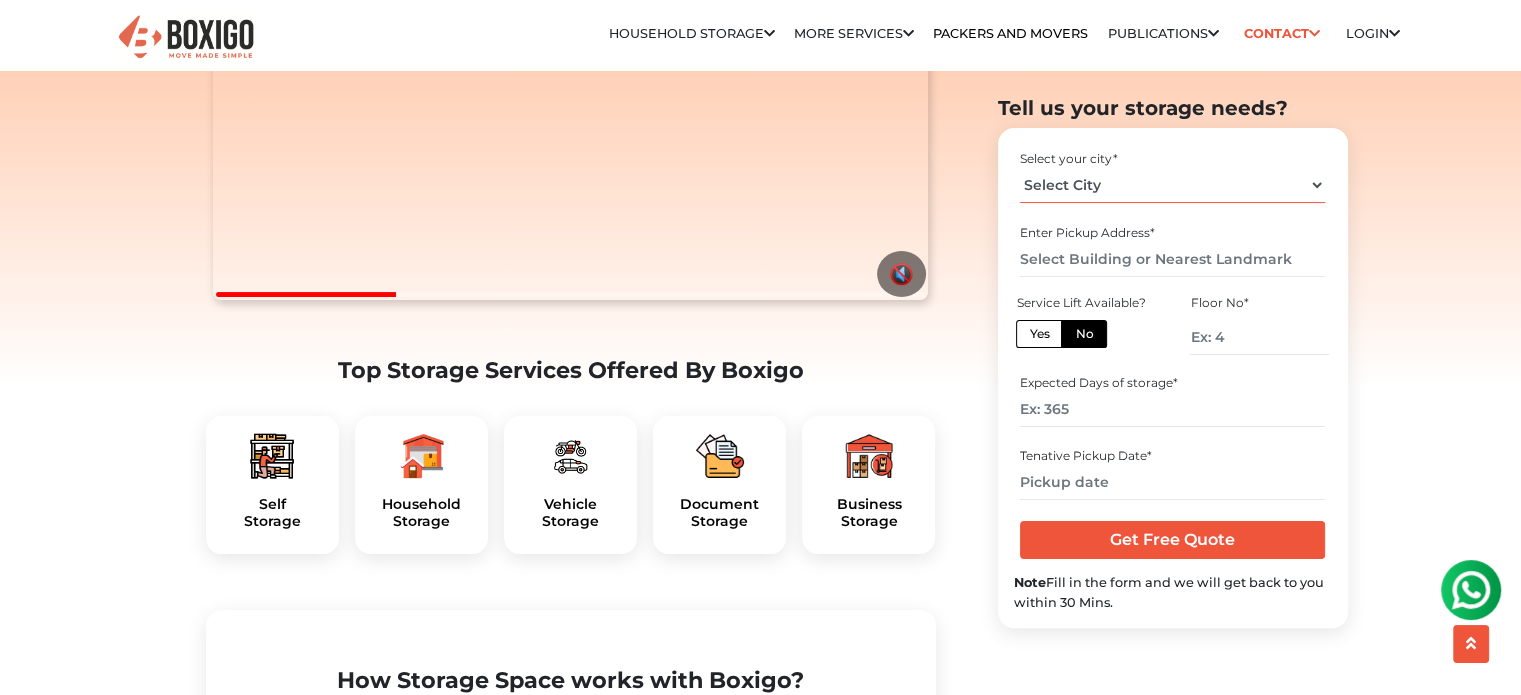 click on "Select City
[CITY]
[CITY]
[CITY]
[CITY]
[CITY]
[CITY]
[CITY]
[CITY] [CITY] [CITY]" at bounding box center [1172, 185] 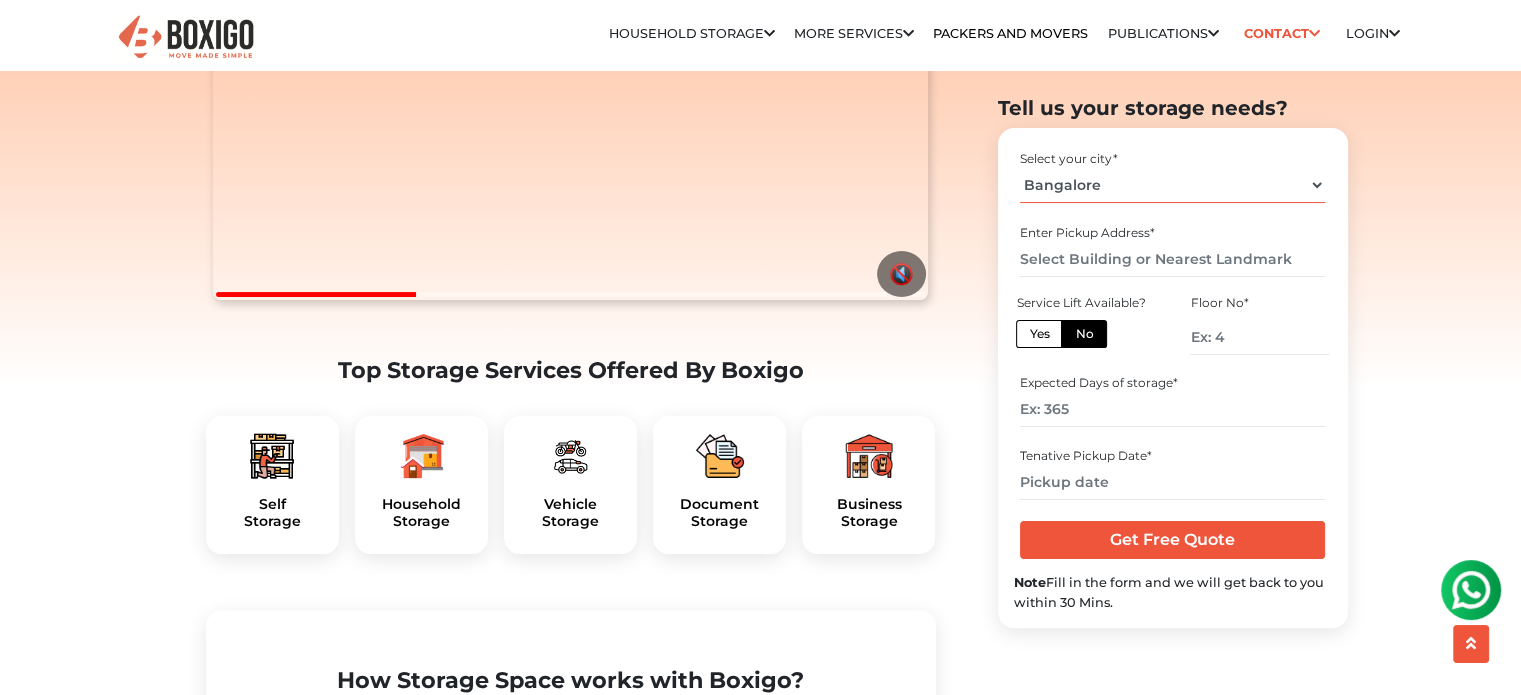 click on "Select City
[CITY]
[CITY]
[CITY]
[CITY]
[CITY]
[CITY]
[CITY]
[CITY] [CITY] [CITY]" at bounding box center (1172, 185) 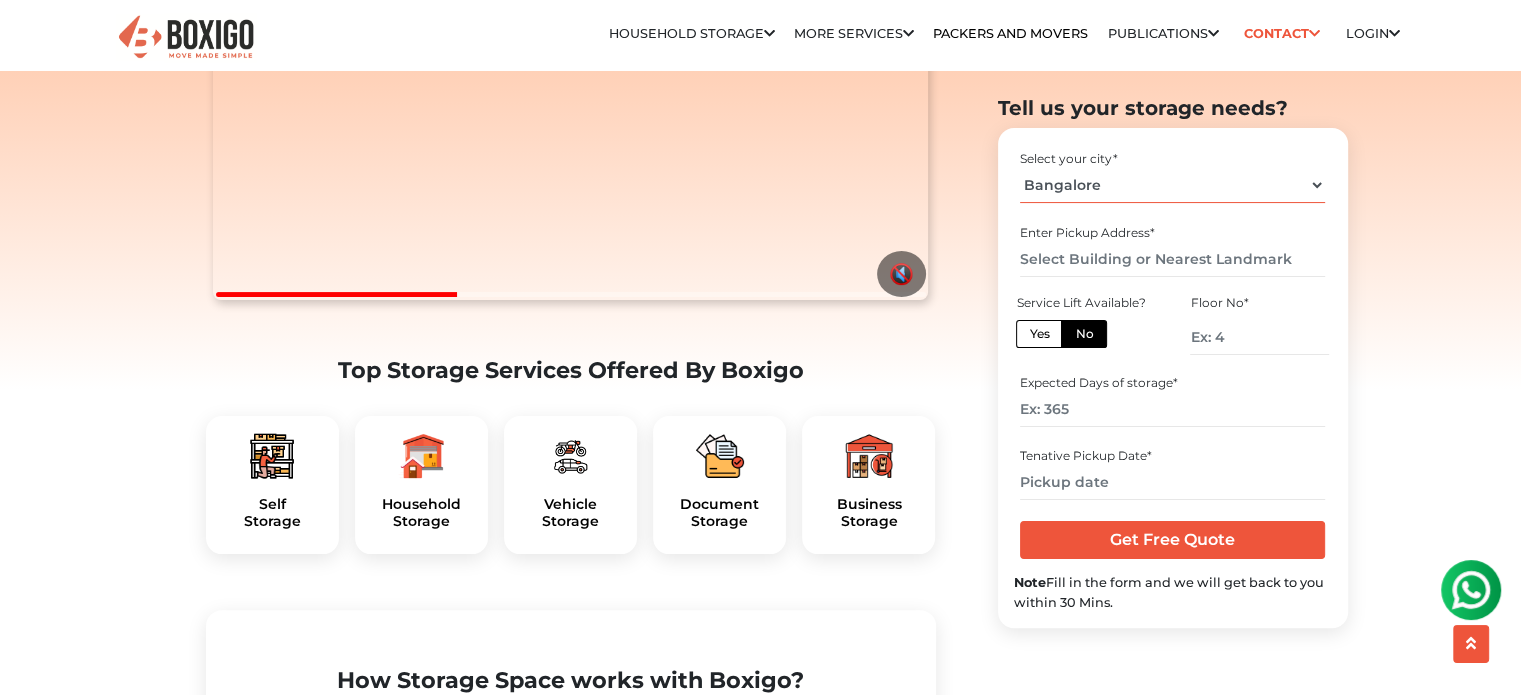 click on "Select City
[CITY]
[CITY]
[CITY]
[CITY]
[CITY]
[CITY]
[CITY]
[CITY] [CITY] [CITY]" at bounding box center [1172, 185] 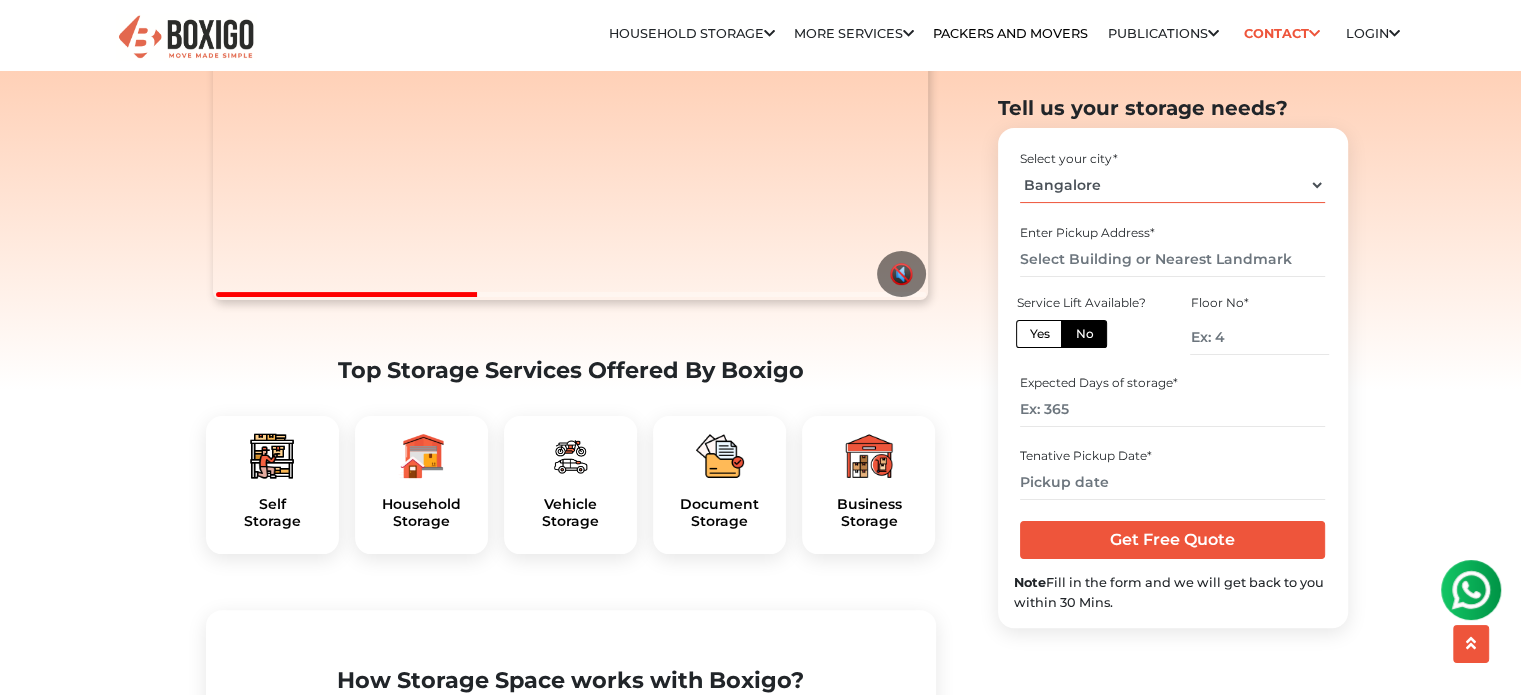 select on "Bengaluru" 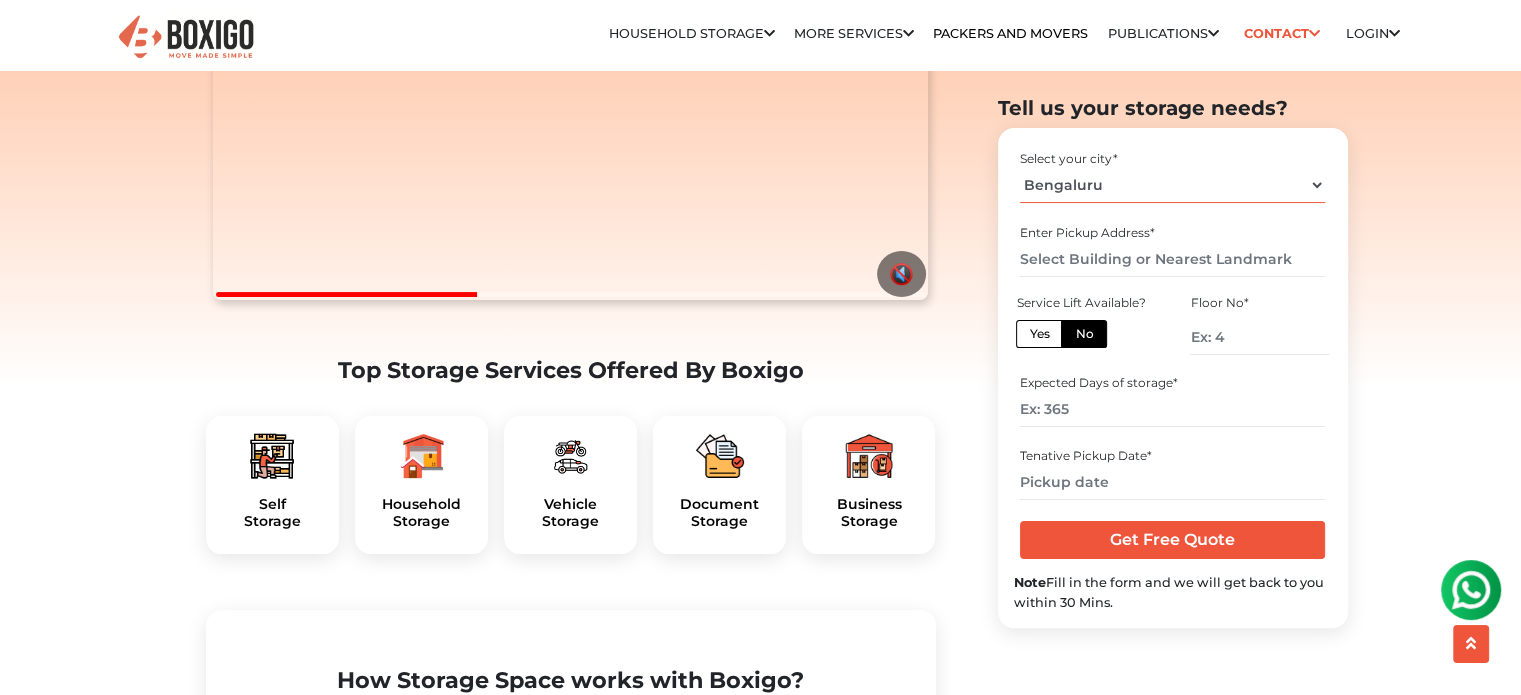 click on "Select City
[CITY]
[CITY]
[CITY]
[CITY]
[CITY]
[CITY]
[CITY]
[CITY] [CITY] [CITY]" at bounding box center [1172, 185] 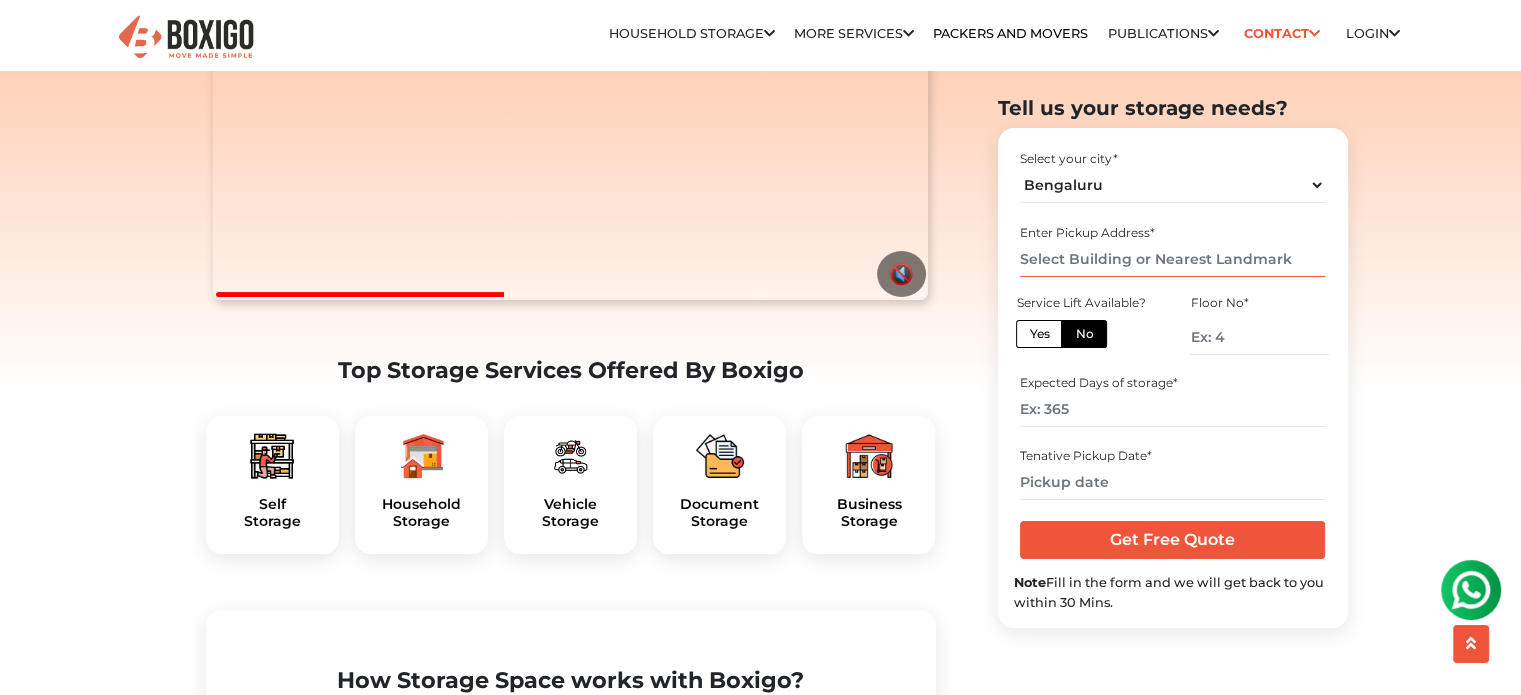 click at bounding box center [1172, 259] 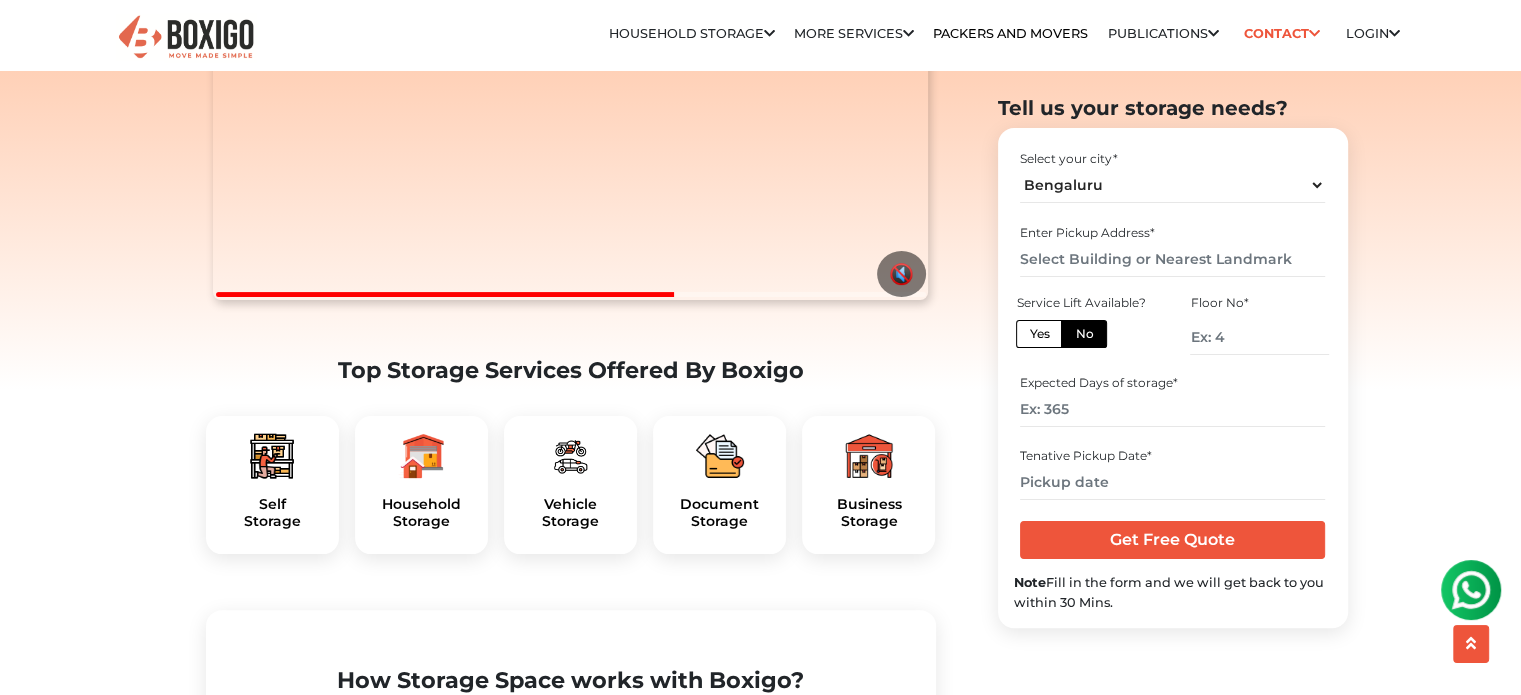 click on "No" at bounding box center [1084, 334] 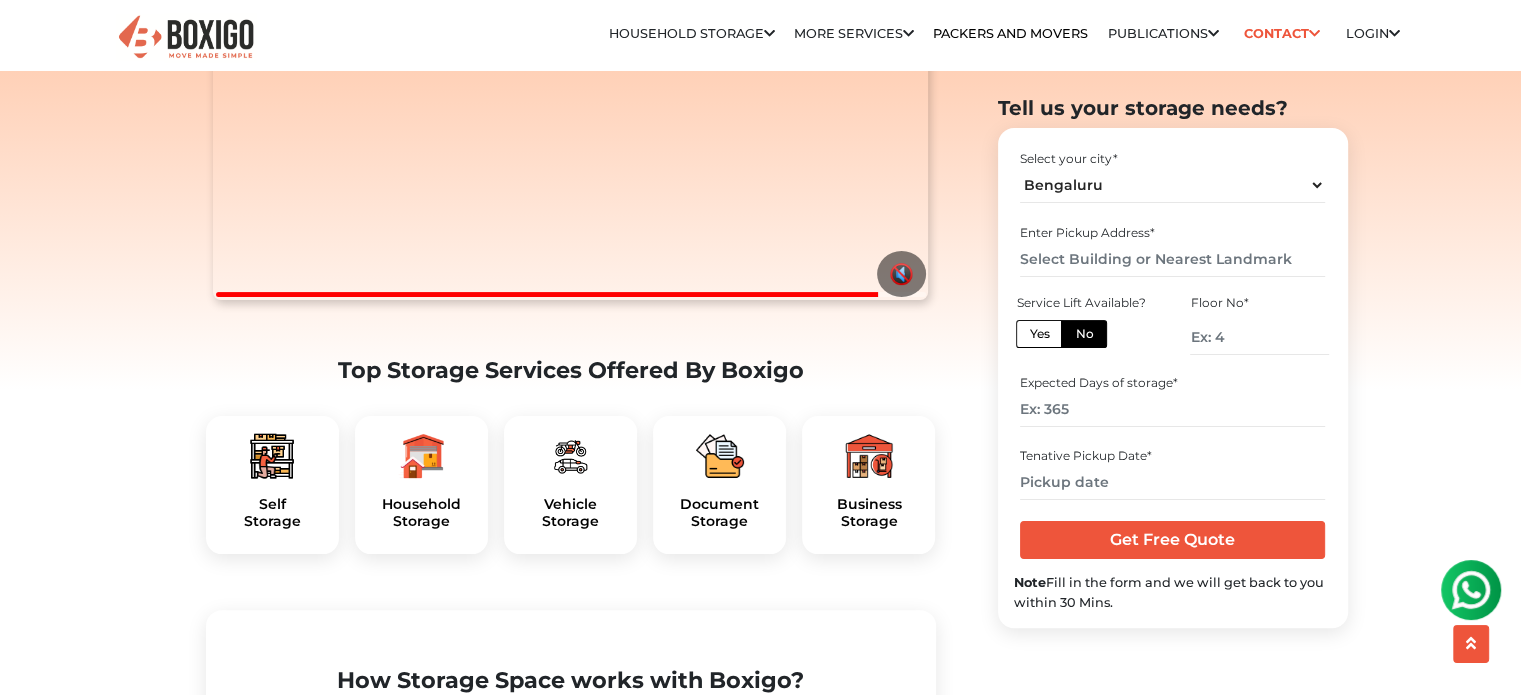 click on "Yes" at bounding box center [1039, 334] 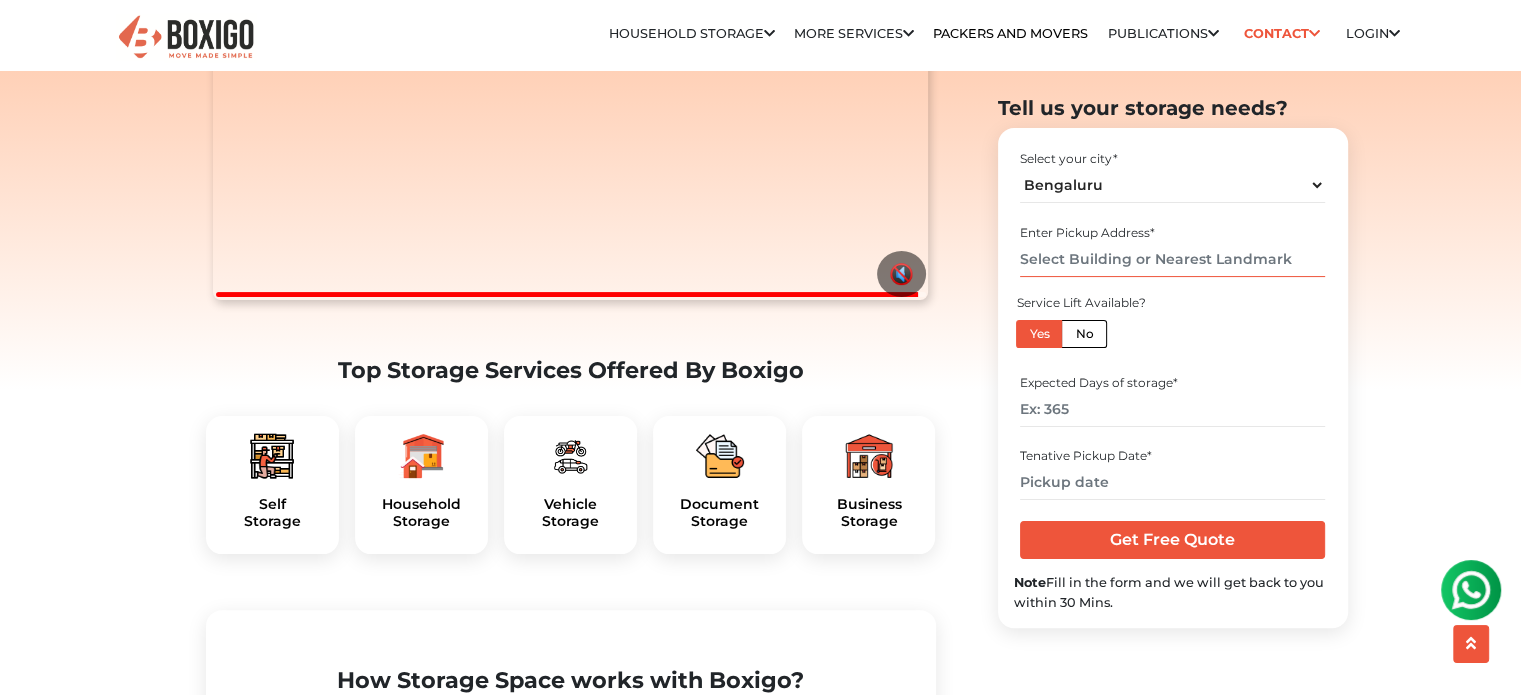 click at bounding box center (1172, 259) 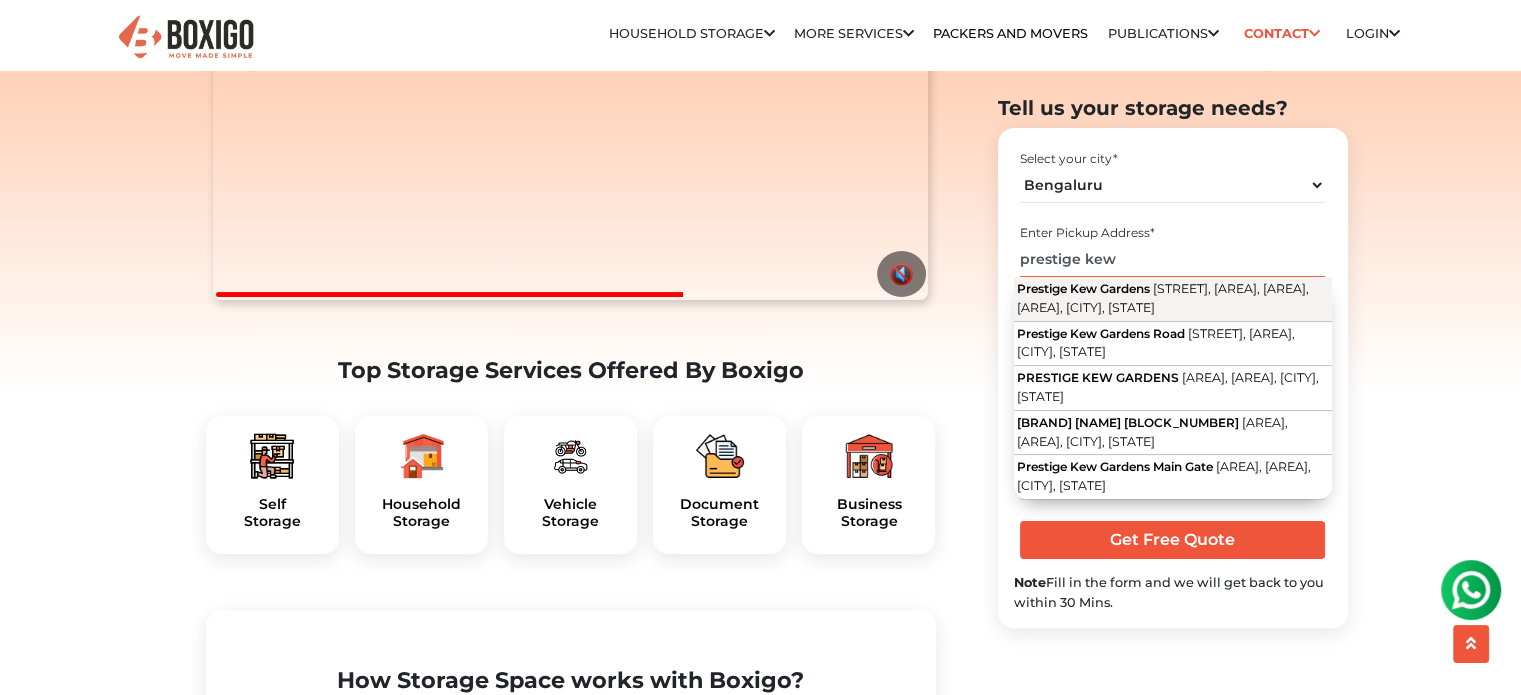 type on "prestige kew" 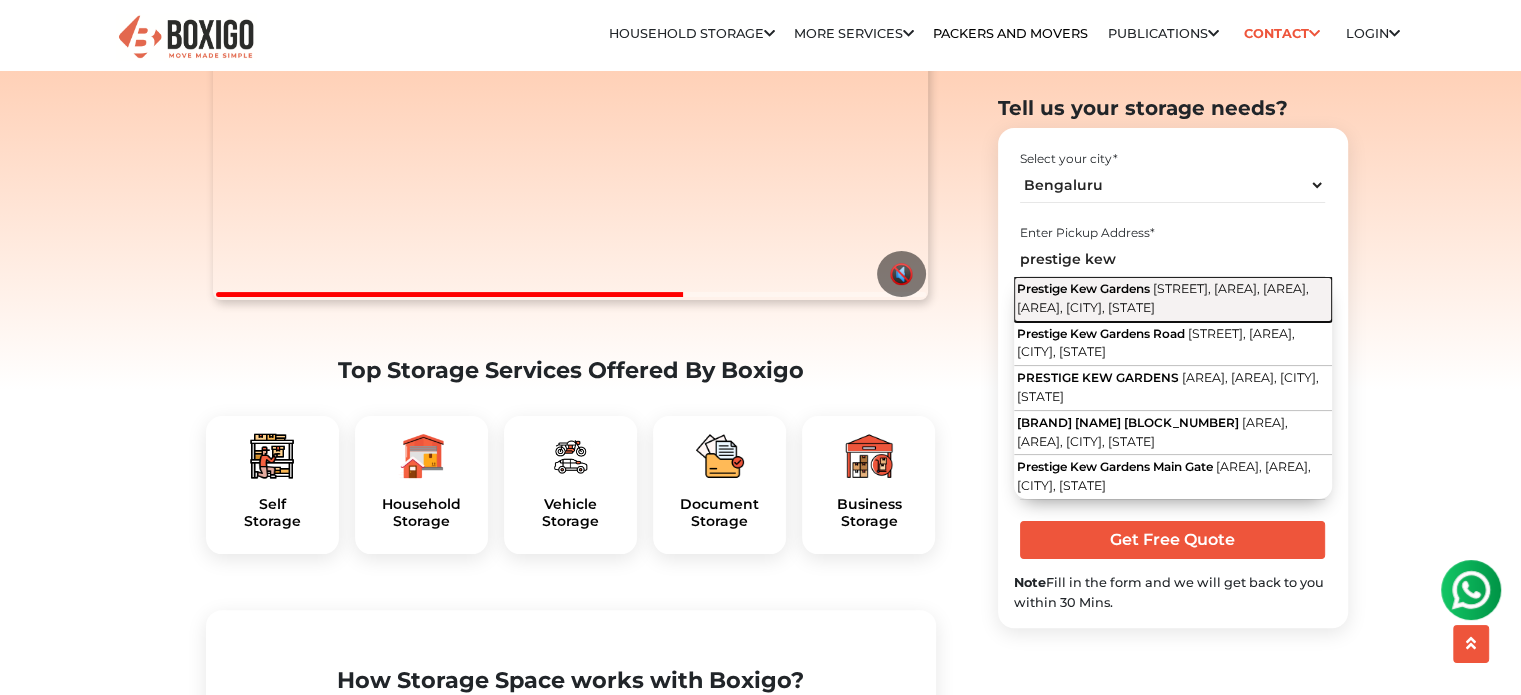 click on "[STREET], [AREA], [AREA], [AREA], [CITY], [STATE]" at bounding box center (1163, 298) 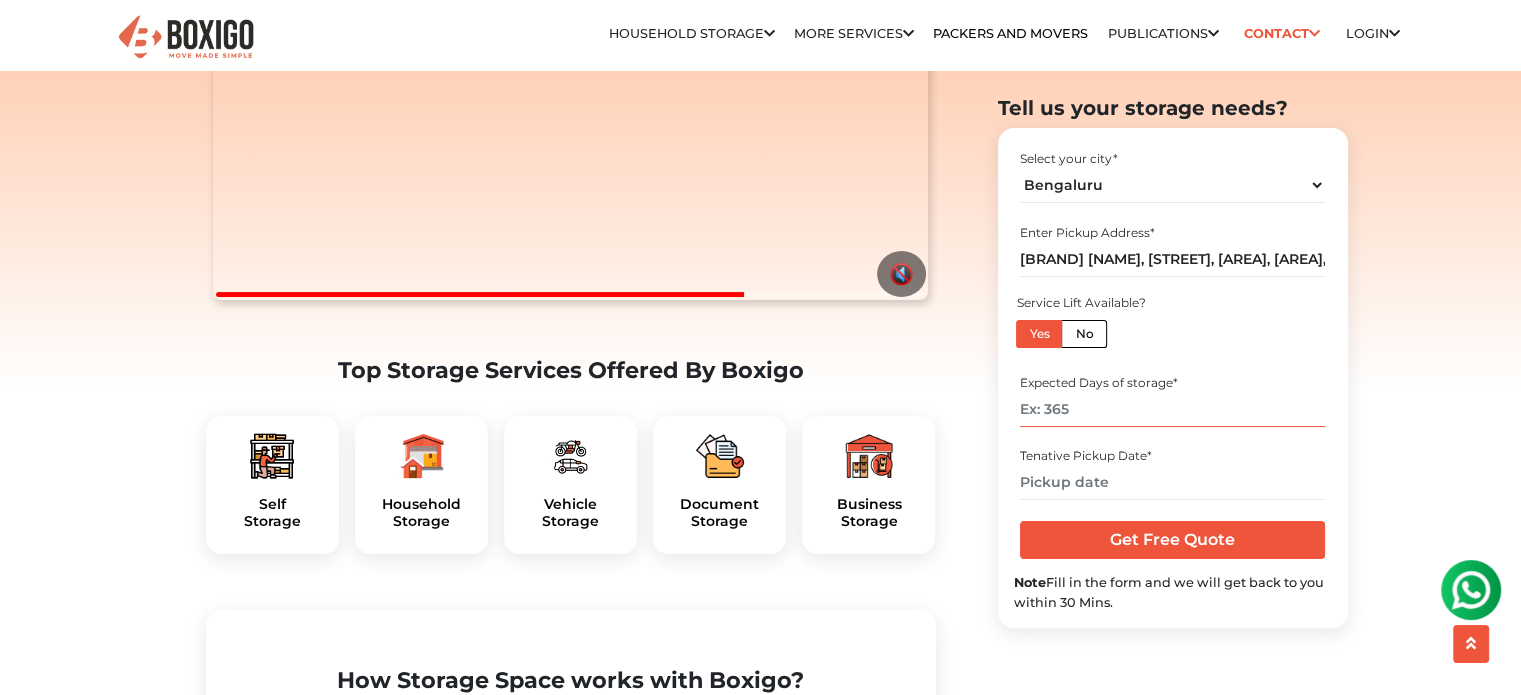 click at bounding box center (1172, 409) 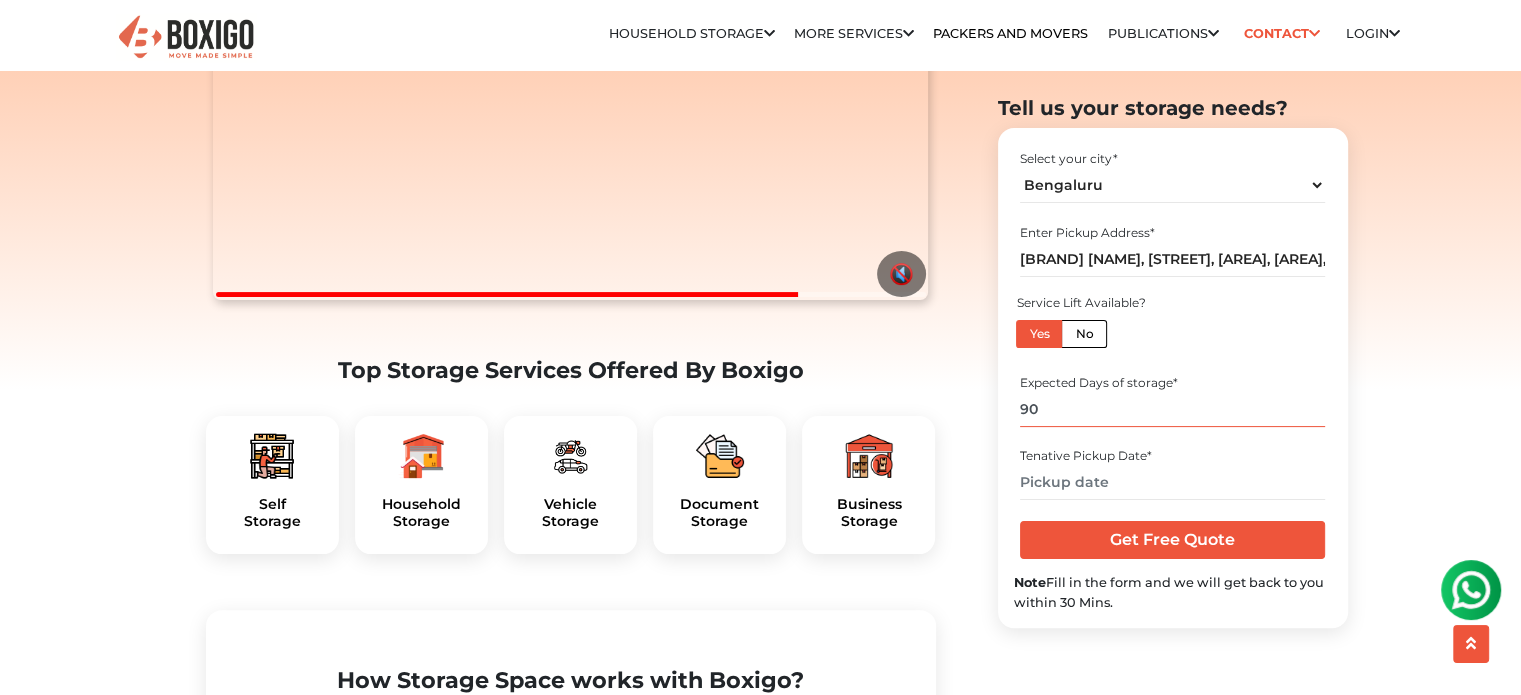type on "90" 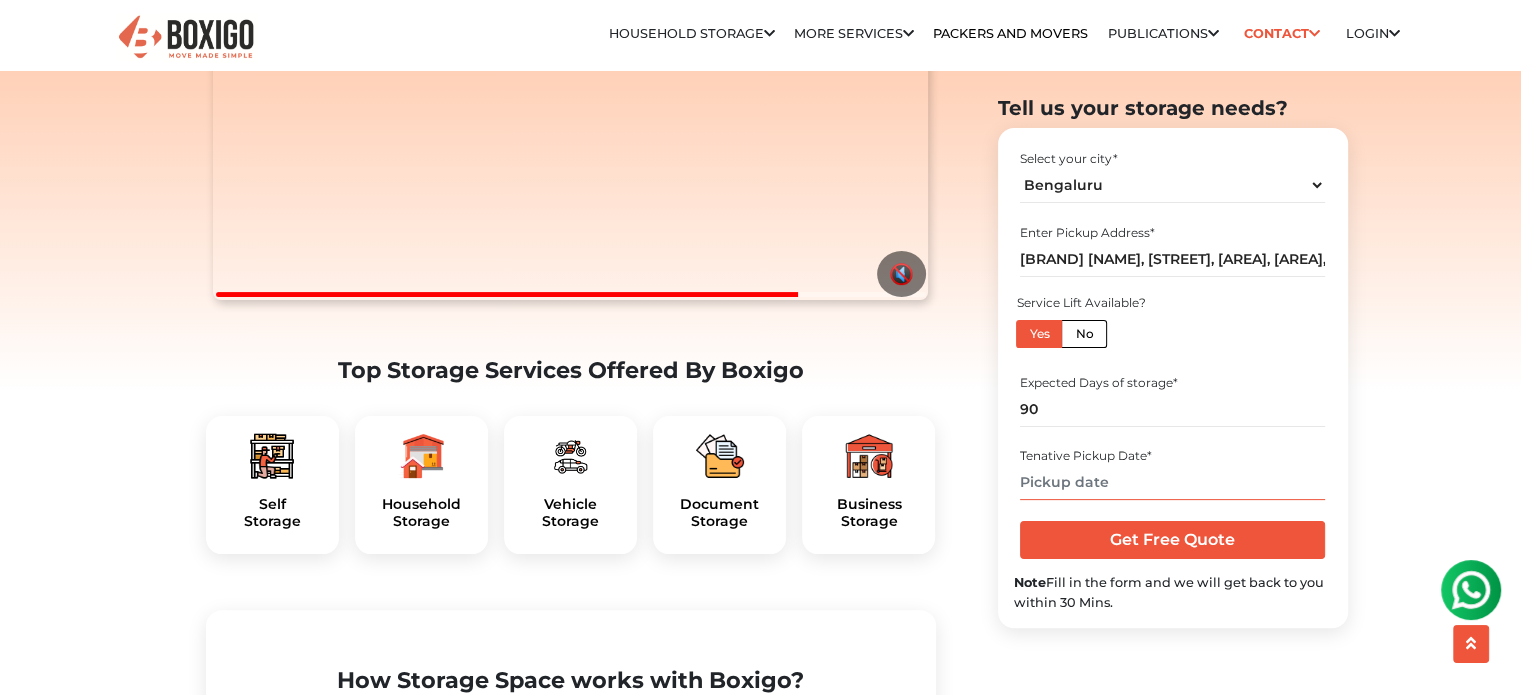 click at bounding box center (1172, 482) 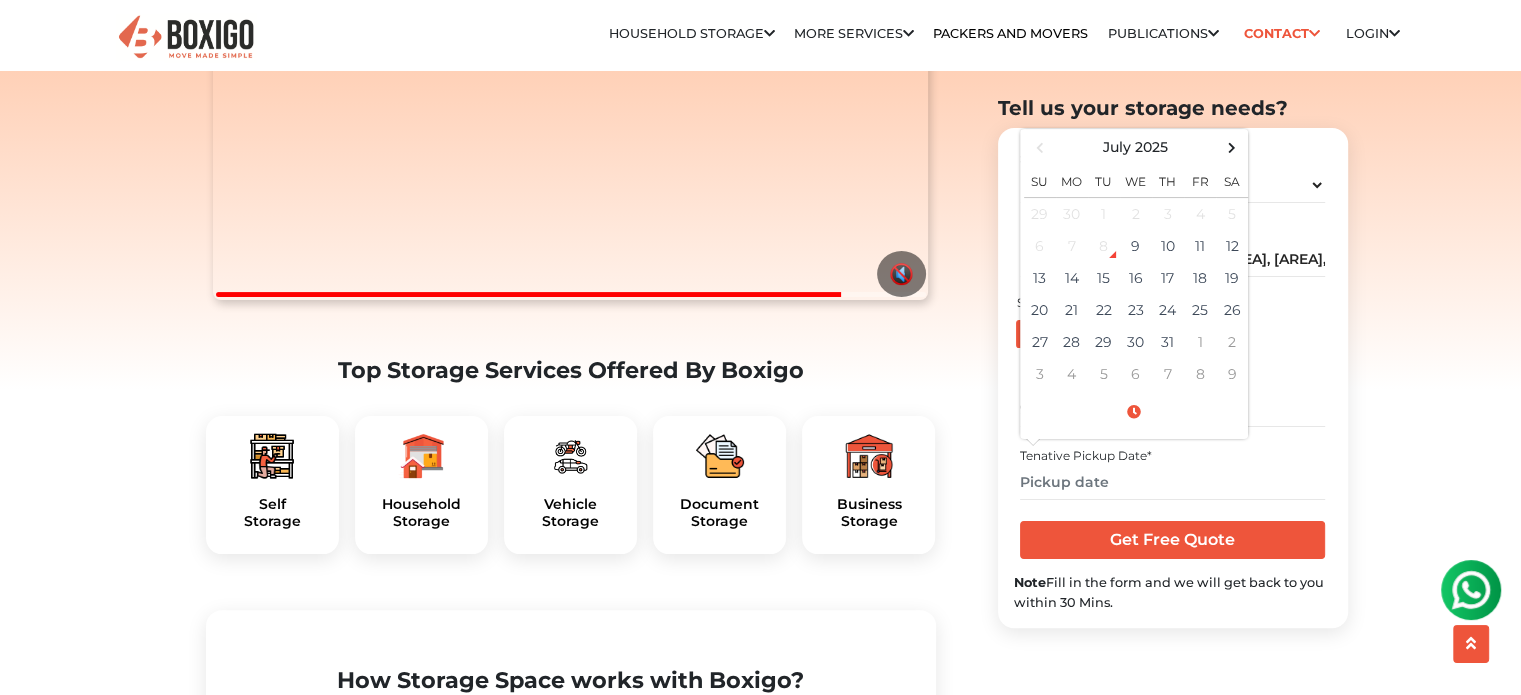click on "Home
Storage Service
Storage Space
[CITY]
Storage Space     in  [CITY]
We store anything that you care about.
27+ Secured Warehouses
Safe like a bank
Best Packing Materials
Packing that protects
Pest-free Units" at bounding box center [760, 3578] 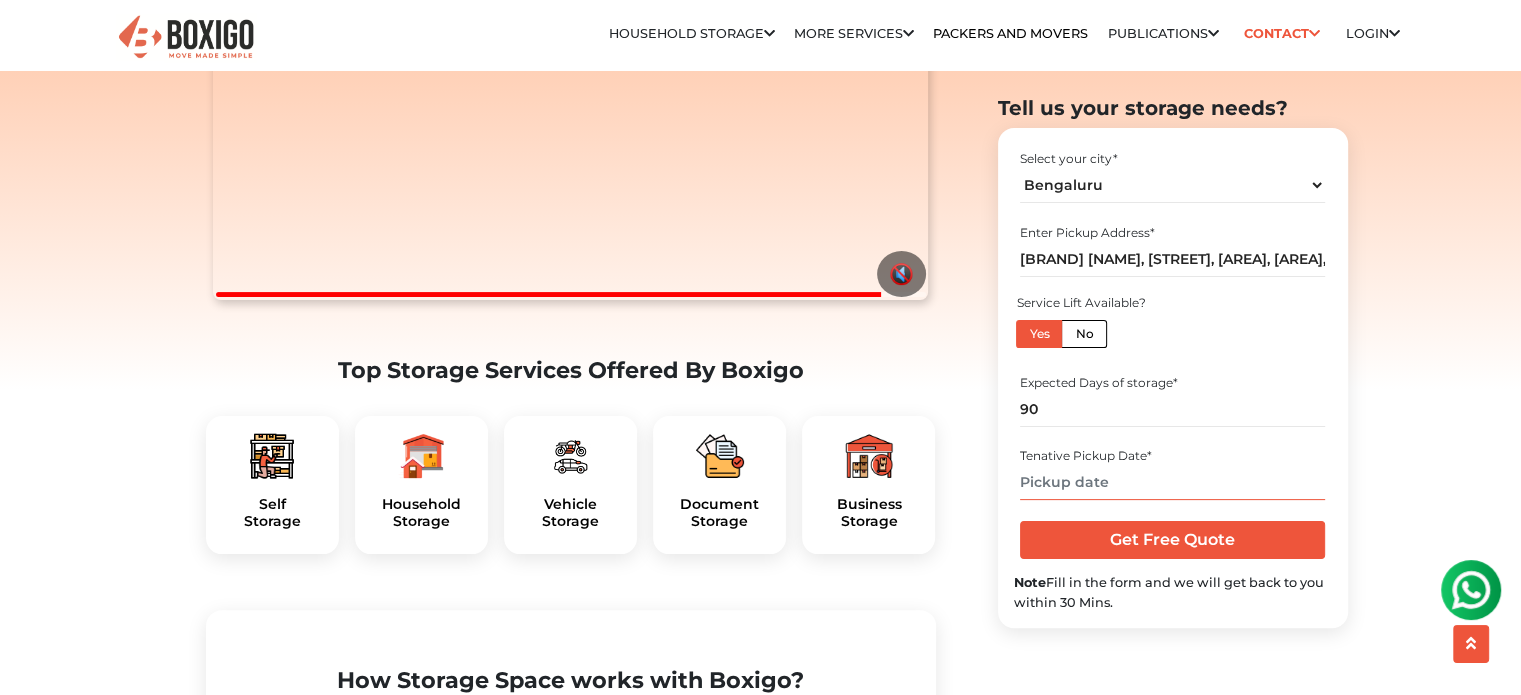 click at bounding box center (1172, 482) 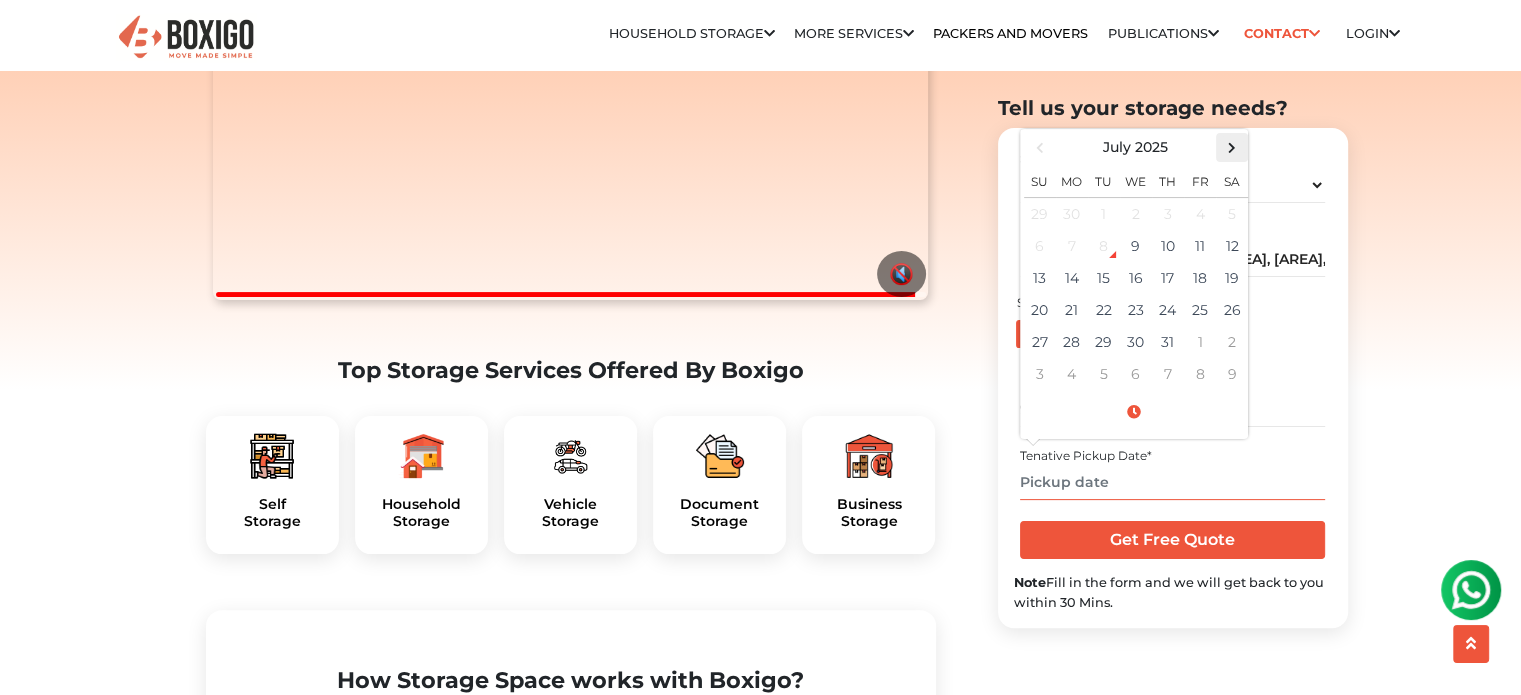 click at bounding box center (1231, 147) 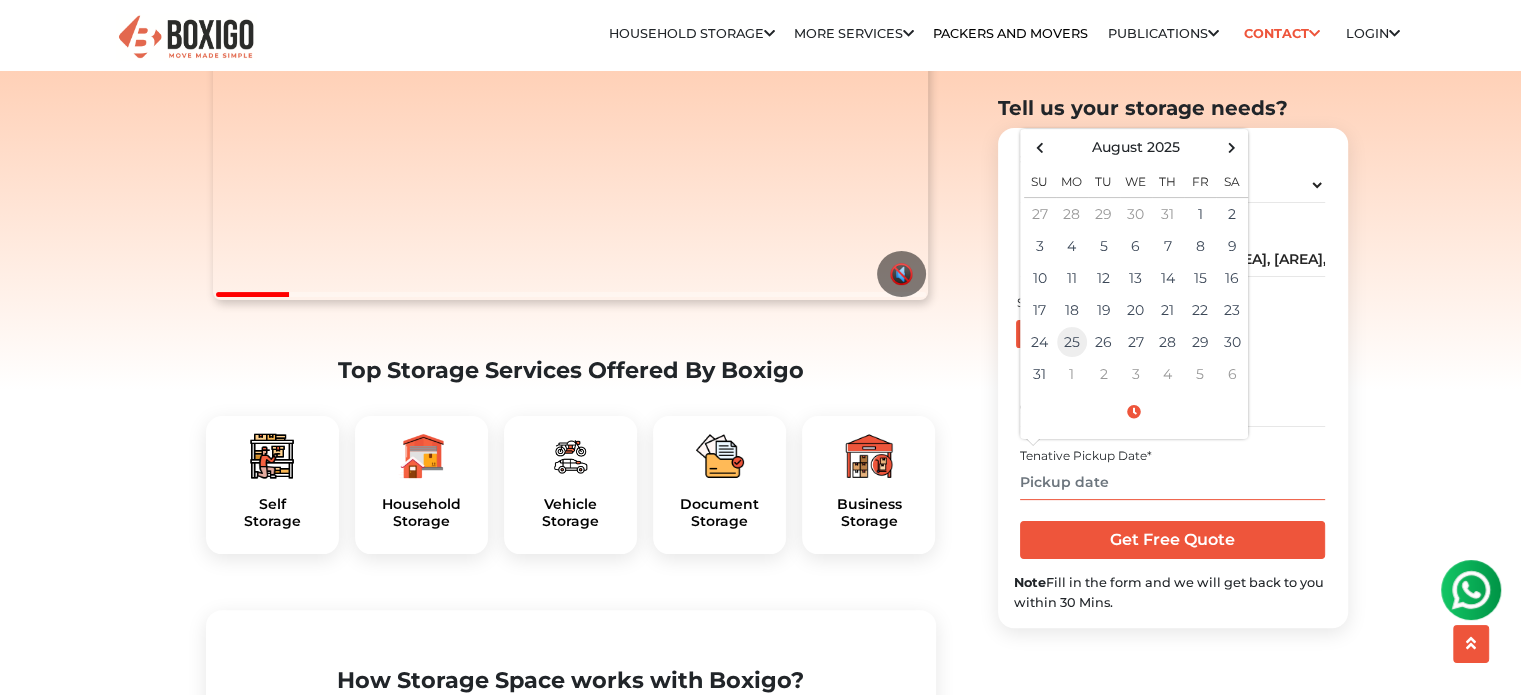 click on "25" at bounding box center [1072, 213] 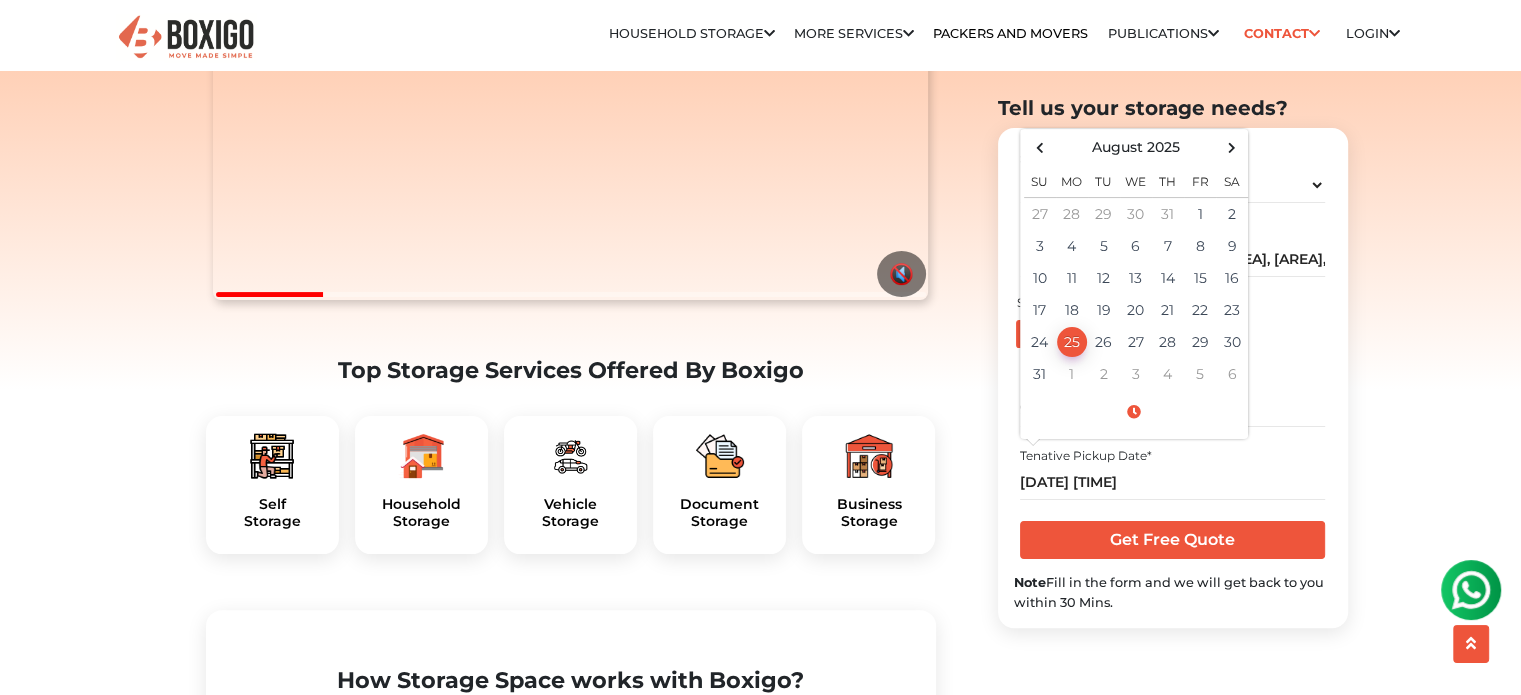 click on "Home
Storage Service
Storage Space
[CITY]
Storage Space     in  [CITY]
We store anything that you care about.
27+ Secured Warehouses
Safe like a bank
Best Packing Materials
Packing that protects
Pest-free Units" at bounding box center (760, 3578) 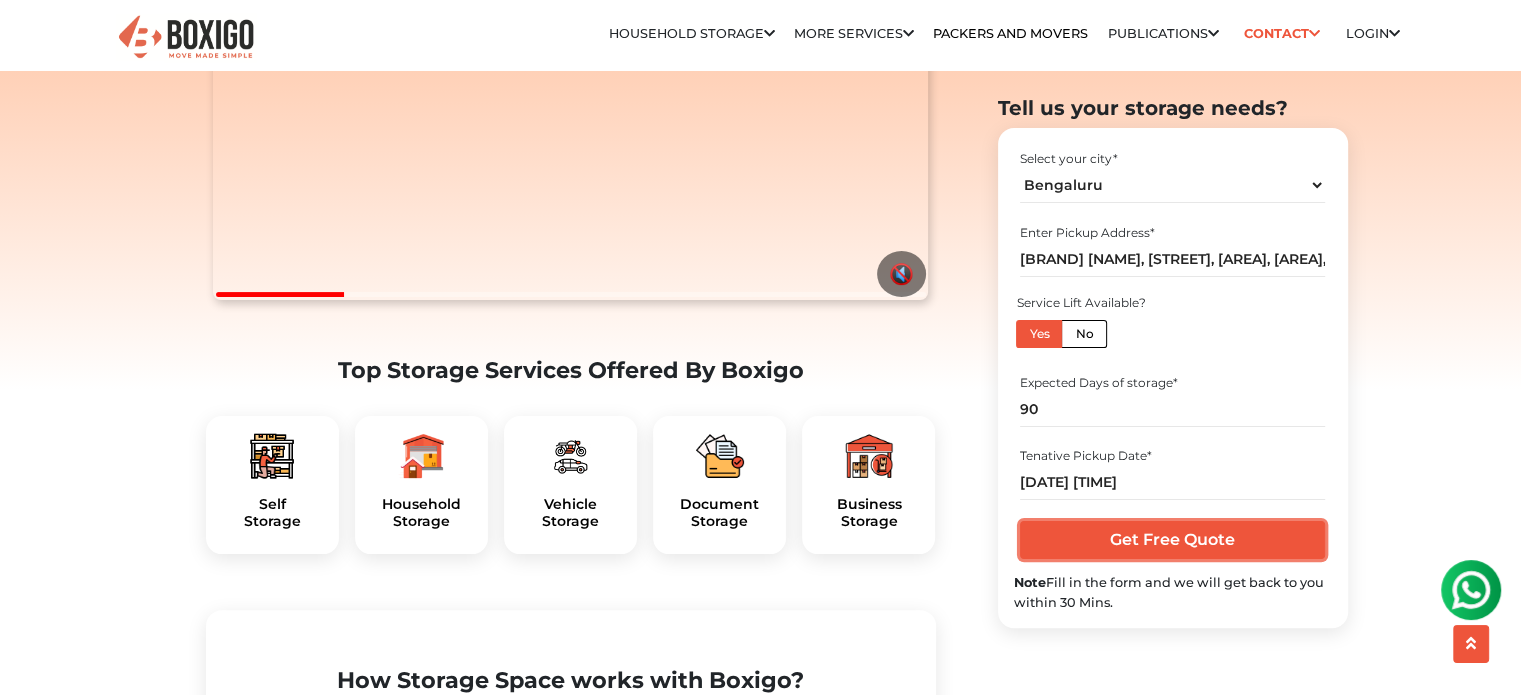 click on "Get Free Quote" at bounding box center [1172, 540] 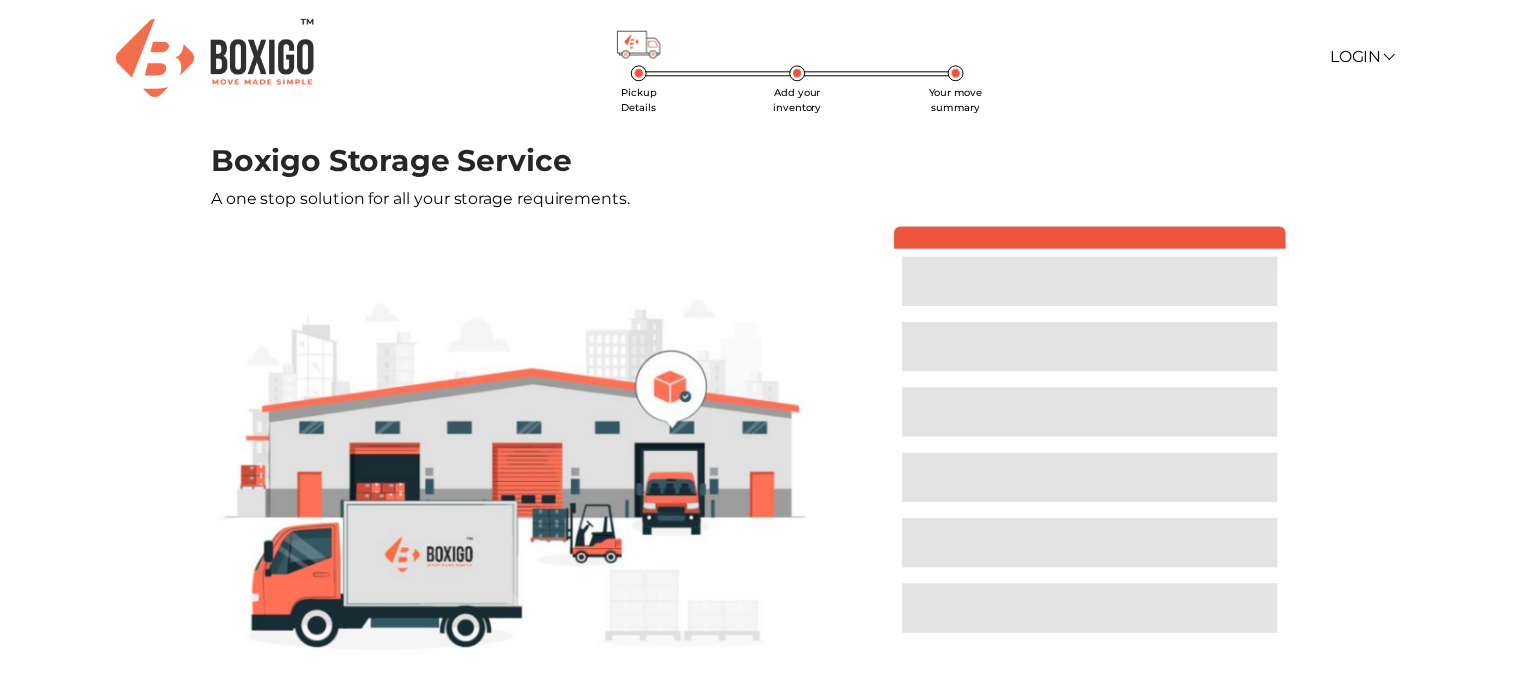scroll, scrollTop: 0, scrollLeft: 0, axis: both 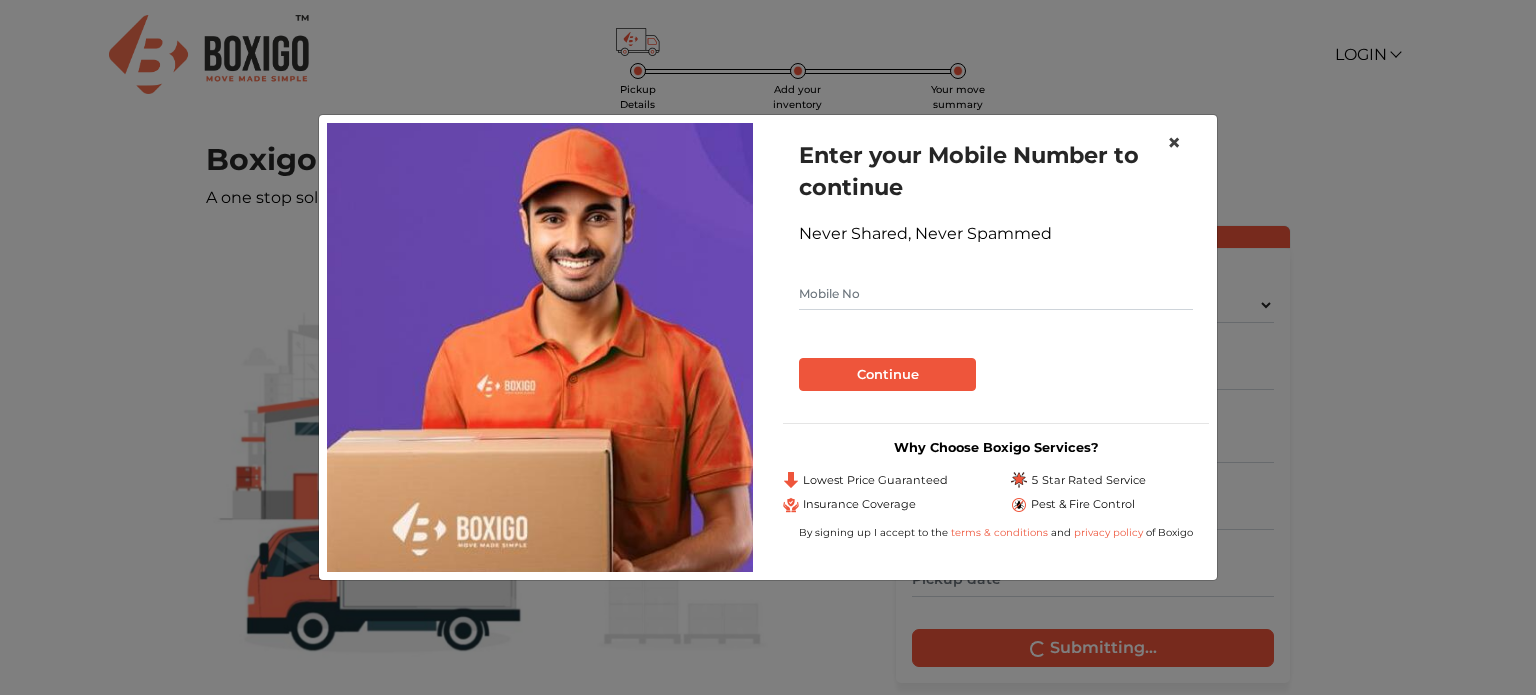 click on "×" at bounding box center [1174, 142] 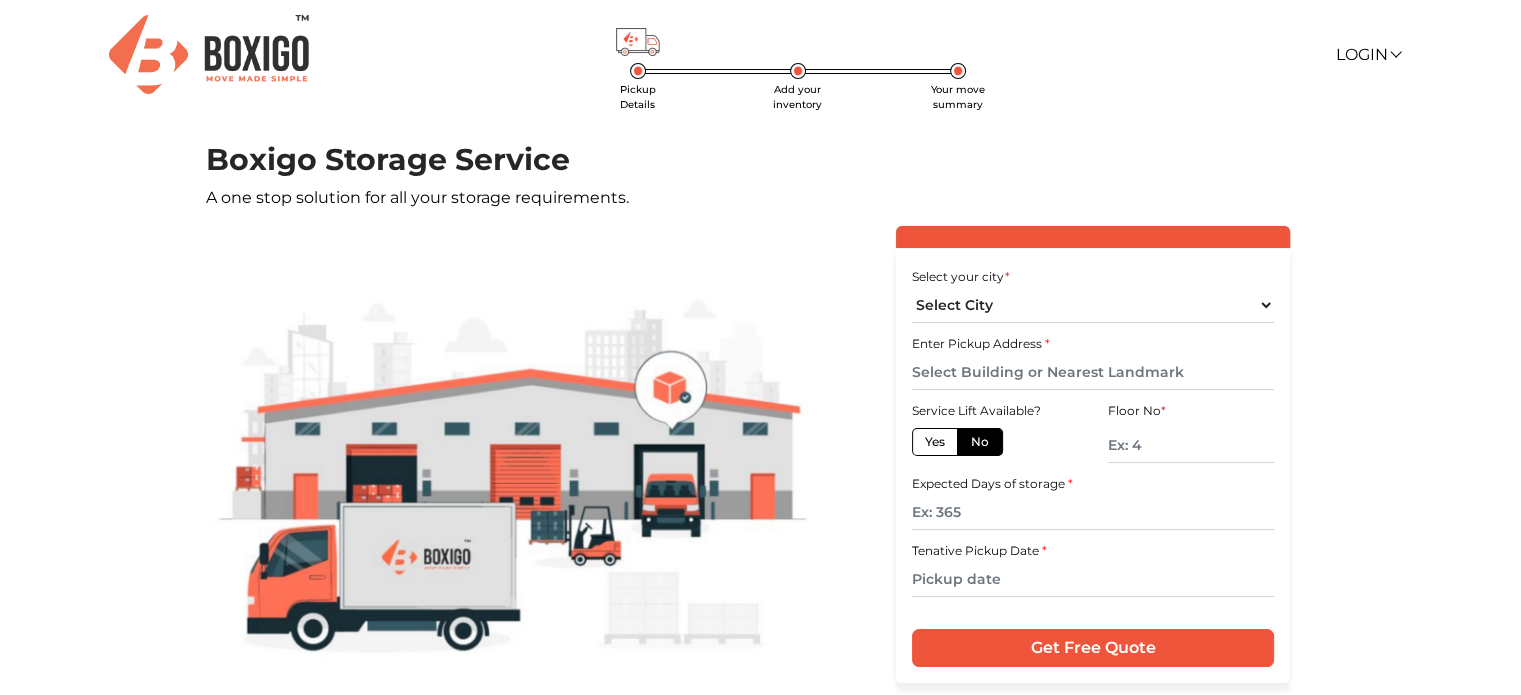 scroll, scrollTop: 150, scrollLeft: 0, axis: vertical 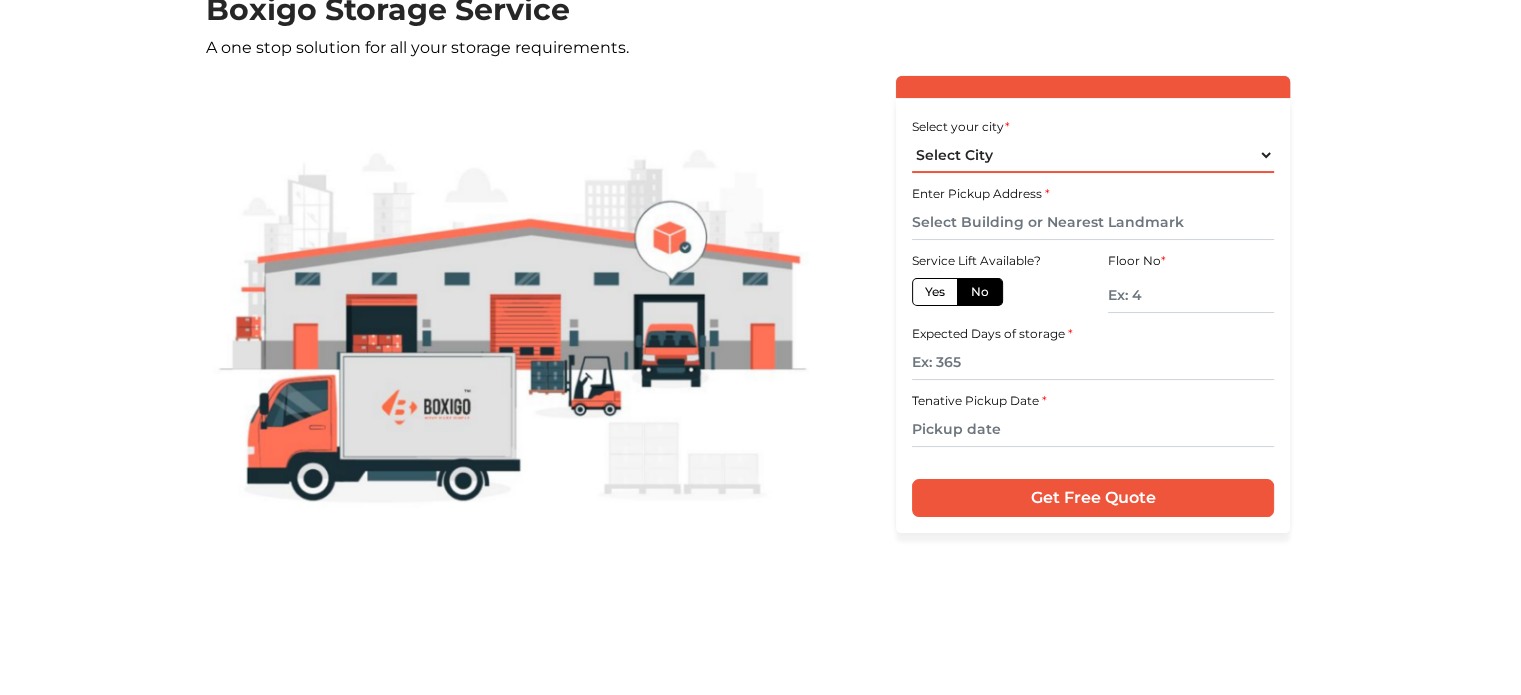 click on "Select City Bangalore Bengaluru Bhopal Bhubaneswar Chennai Coimbatore Cuttack Delhi Gulbarga Gurugram Guwahati Hyderabad Indore Jaipur Kalyan & Dombivali Kochi Kolkata Lucknow Madurai Mangalore Mumbai Mysore Navi Mumbai Noida Patna Pune Raipur Secunderabad Siliguri Srirangam Thane Thiruvananthapuram Vijayawada Visakhapatnam Warangal" at bounding box center (1093, 155) 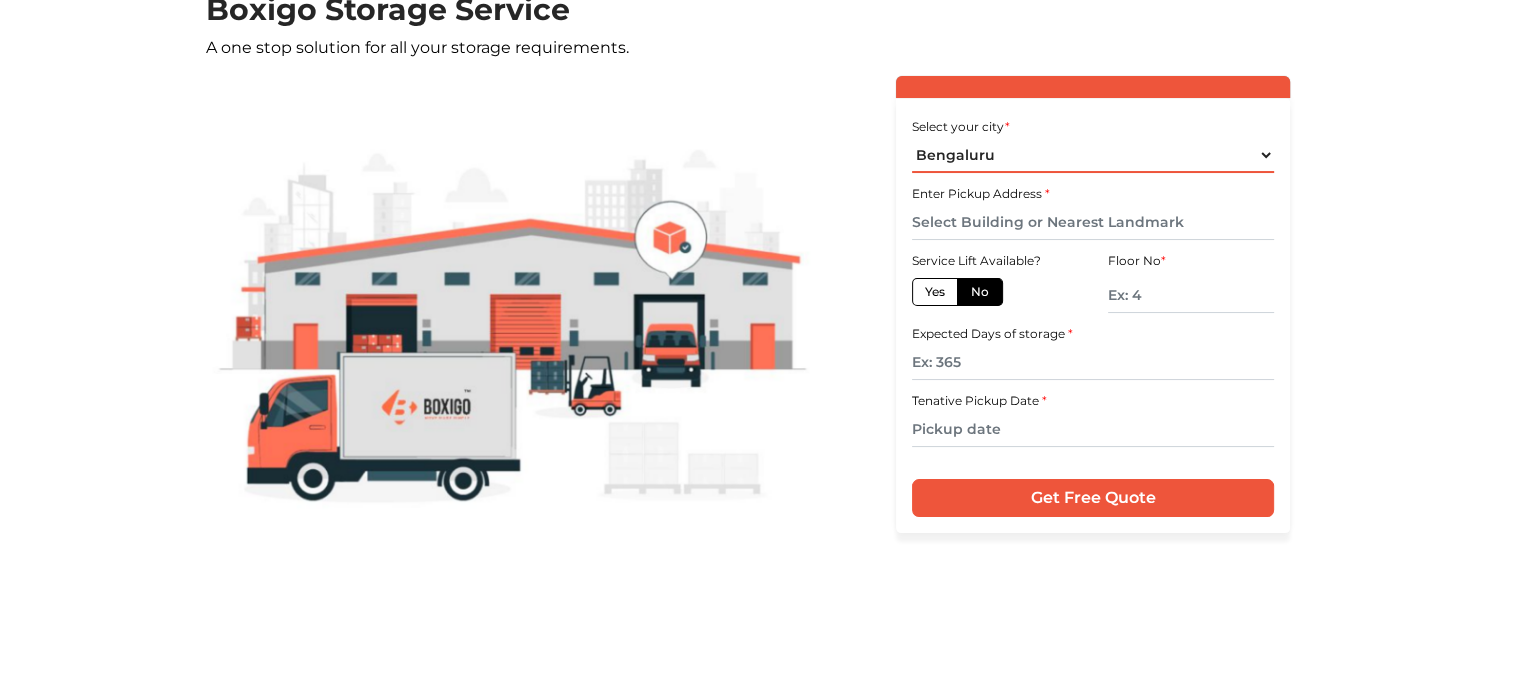 click on "Select City Bangalore Bengaluru Bhopal Bhubaneswar Chennai Coimbatore Cuttack Delhi Gulbarga Gurugram Guwahati Hyderabad Indore Jaipur Kalyan & Dombivali Kochi Kolkata Lucknow Madurai Mangalore Mumbai Mysore Navi Mumbai Noida Patna Pune Raipur Secunderabad Siliguri Srirangam Thane Thiruvananthapuram Vijayawada Visakhapatnam Warangal" at bounding box center [1093, 155] 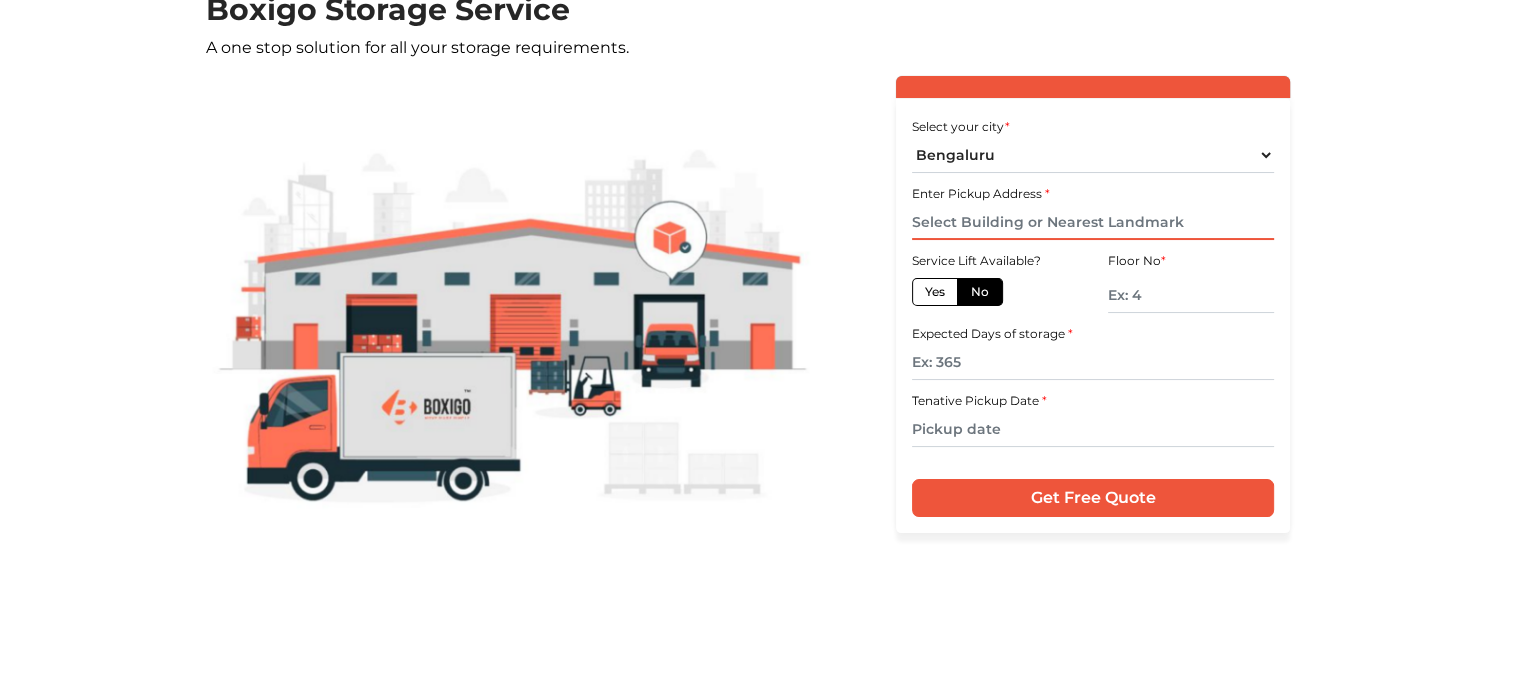 click at bounding box center [1093, 222] 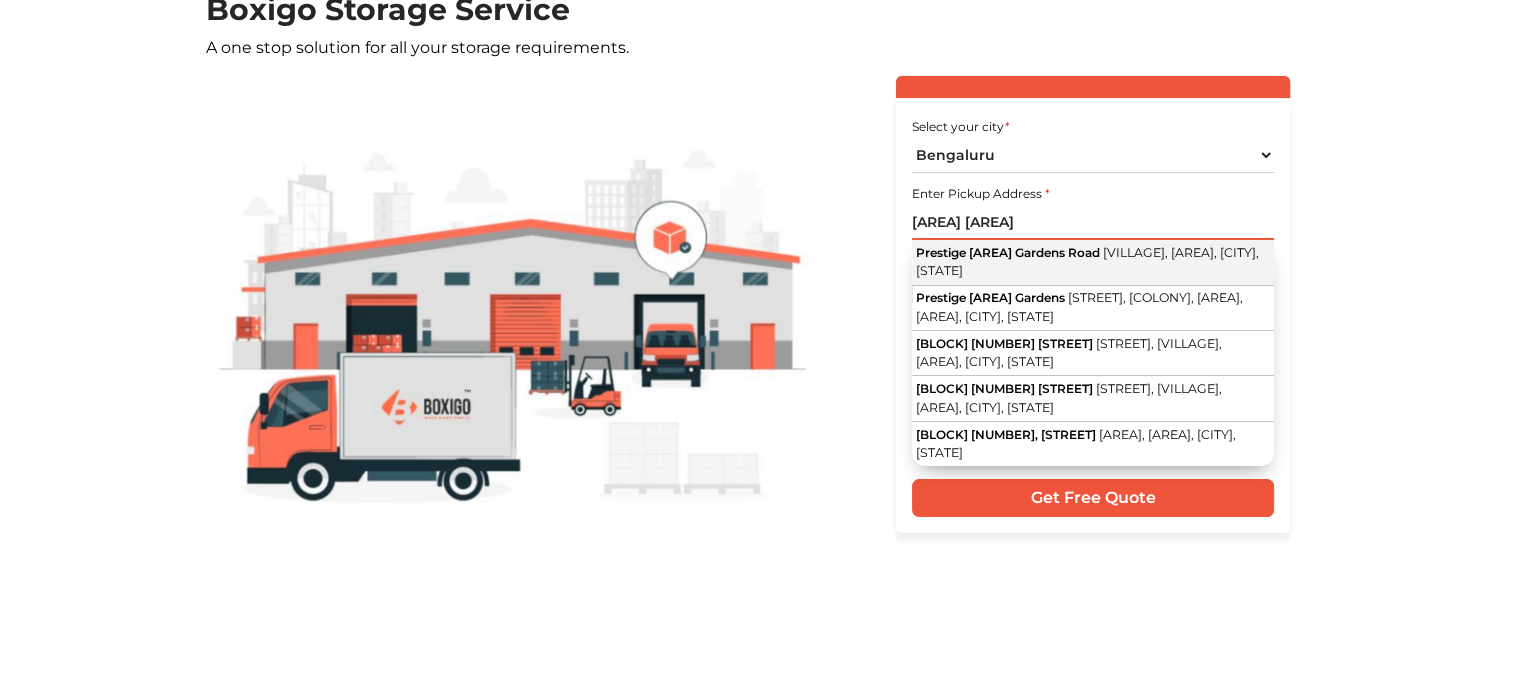 type on "[AREA] [AREA]" 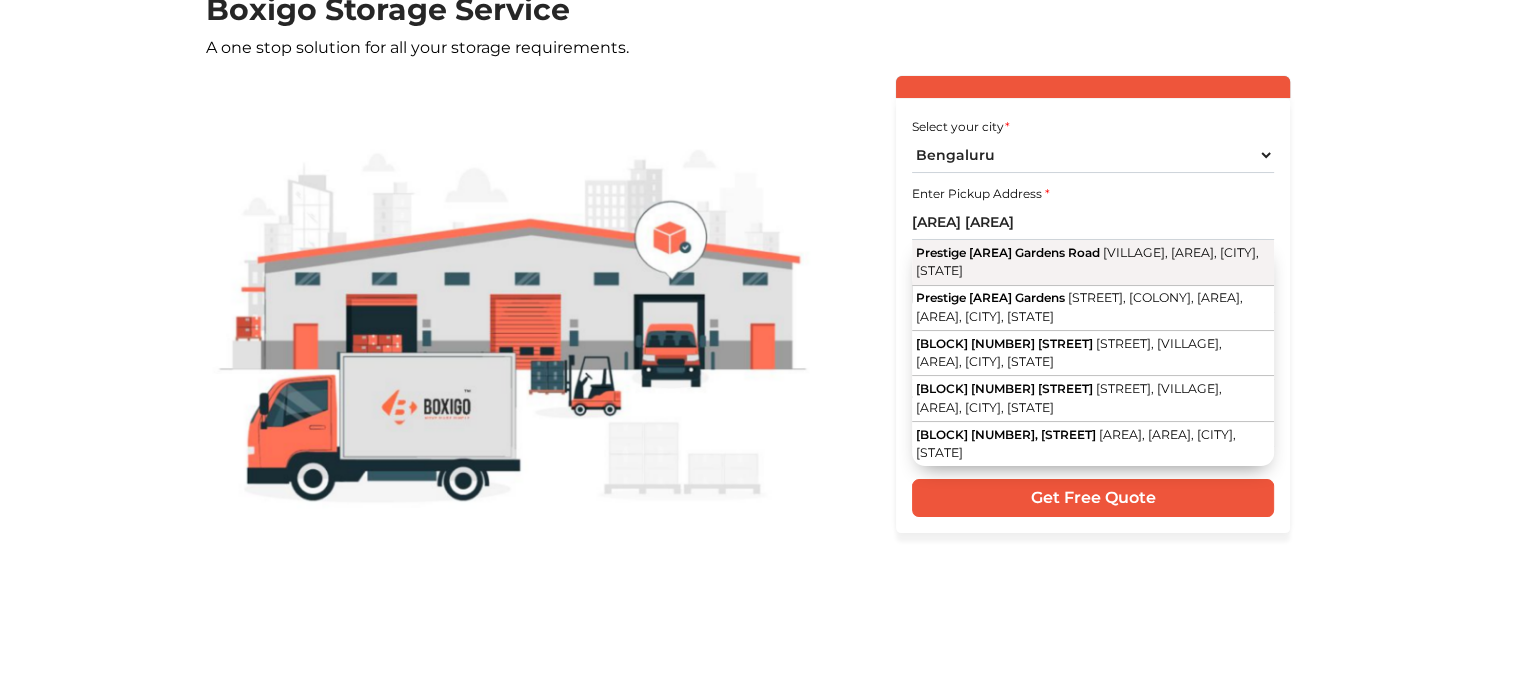 click on "[VILLAGE], [AREA], [CITY], [STATE]" at bounding box center (1086, 262) 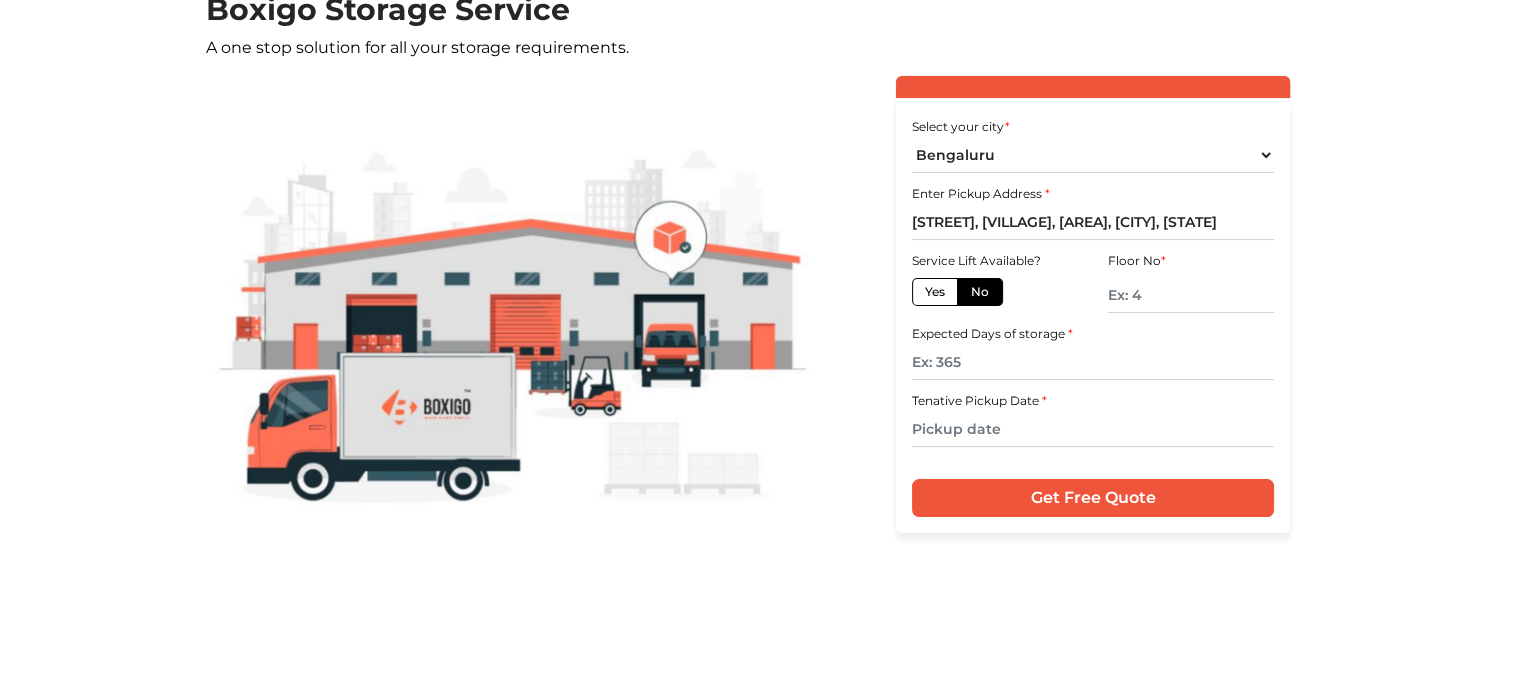 click on "Yes" at bounding box center [935, 292] 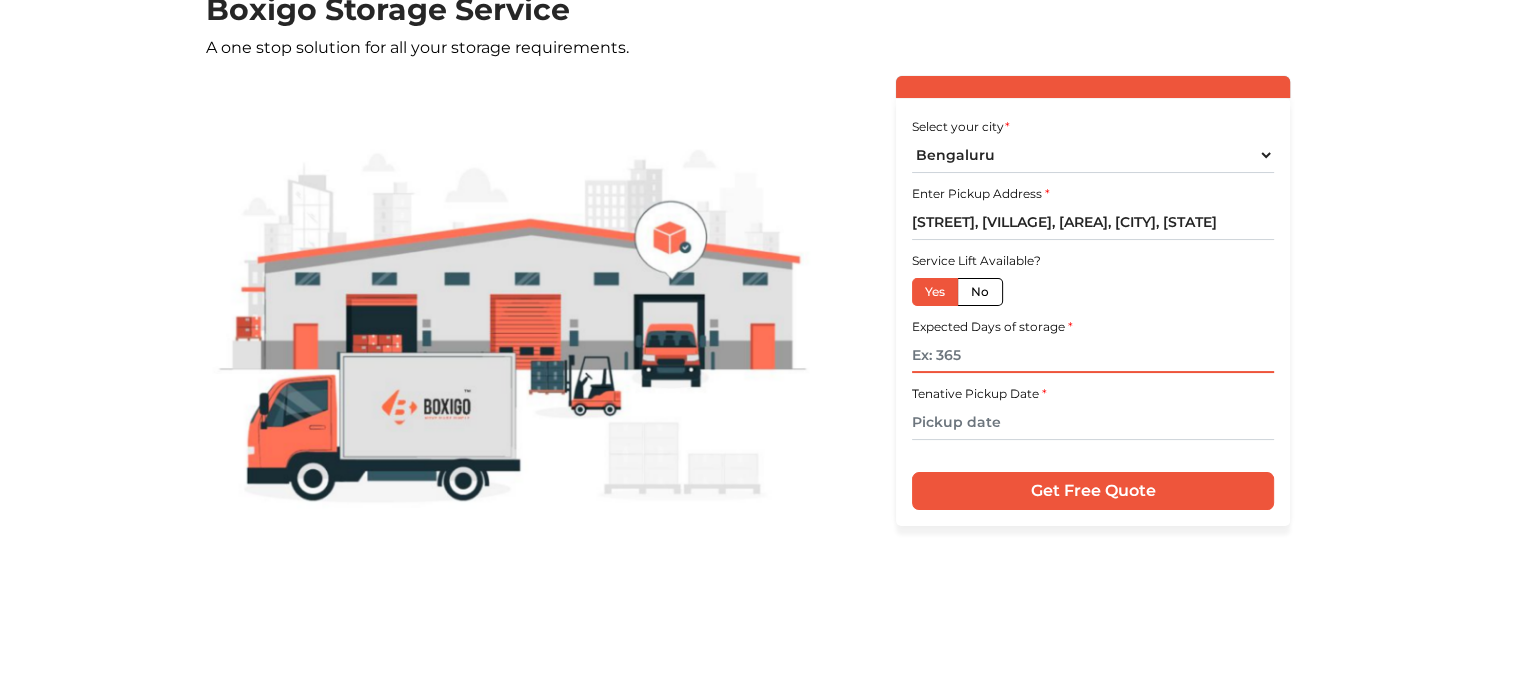 click at bounding box center [1093, 355] 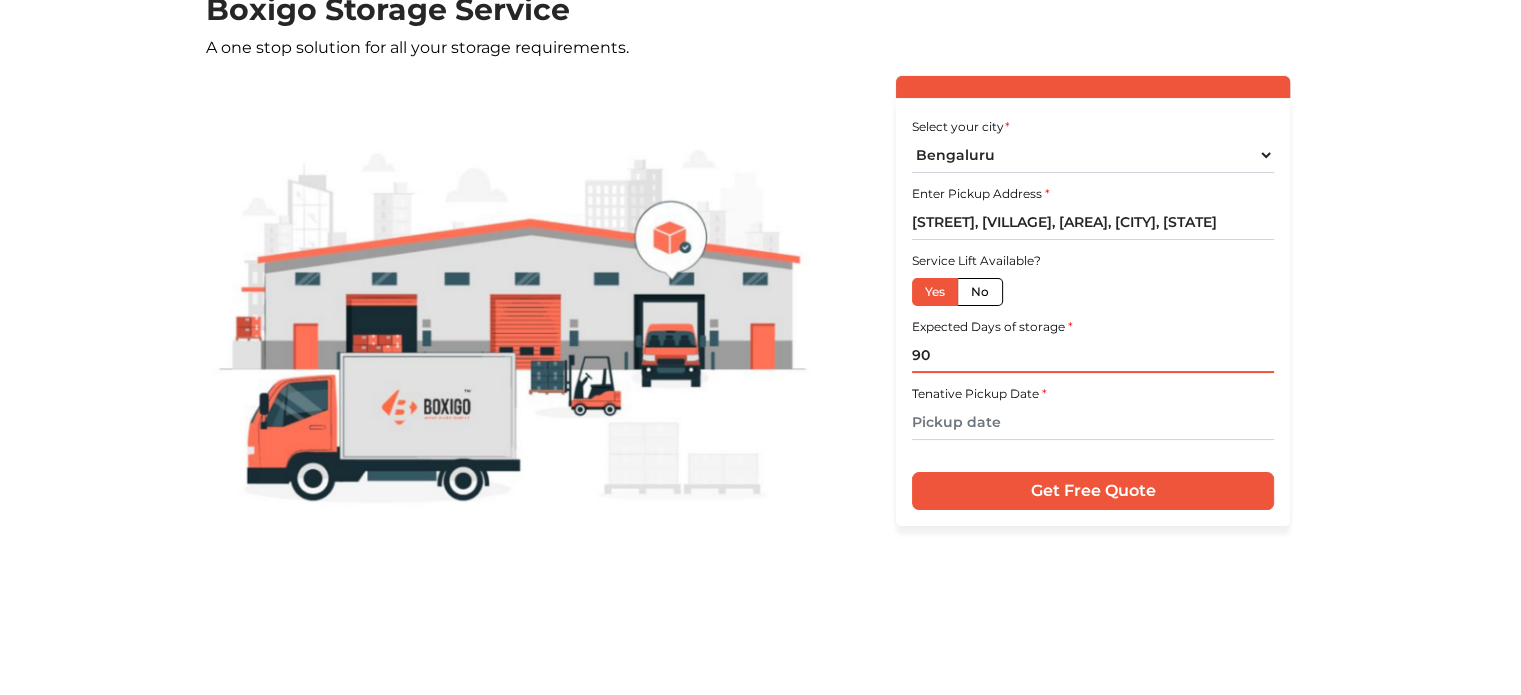 type on "90" 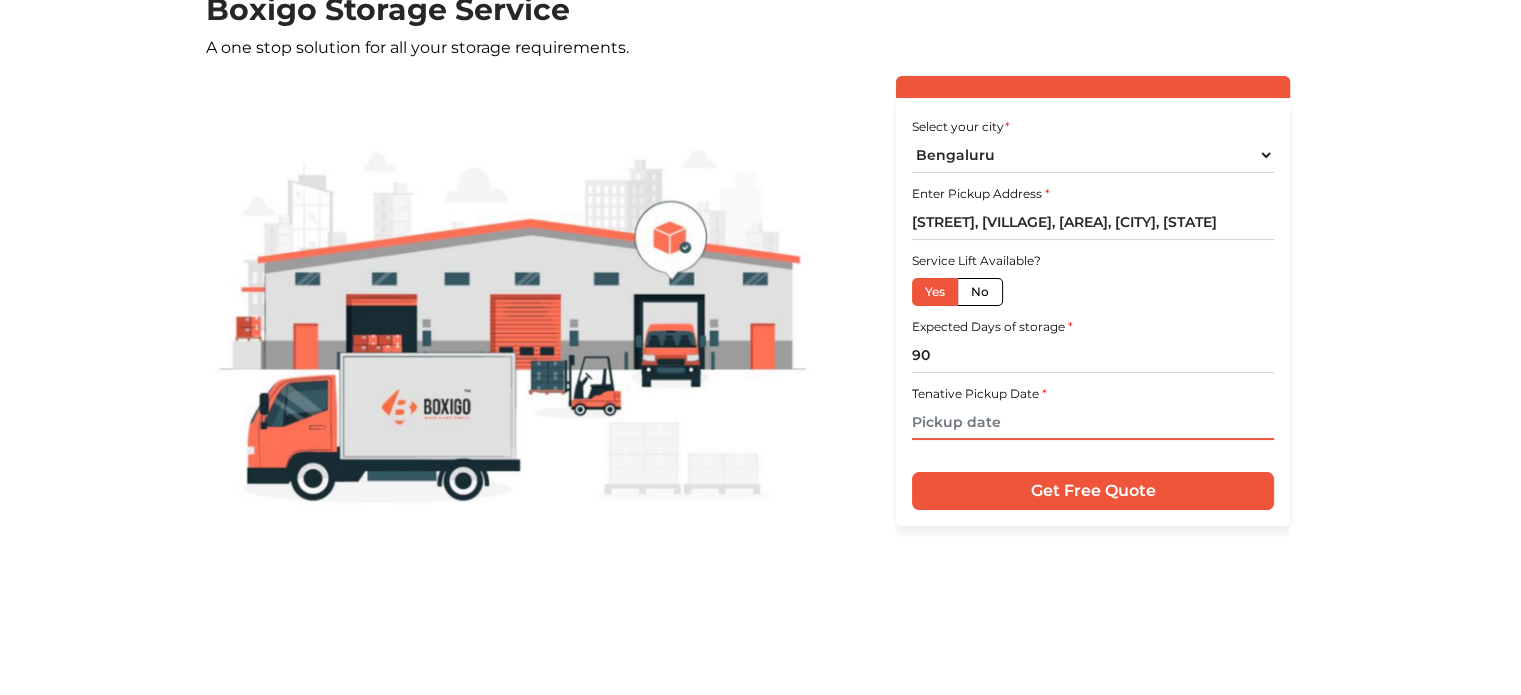 click at bounding box center (1093, 422) 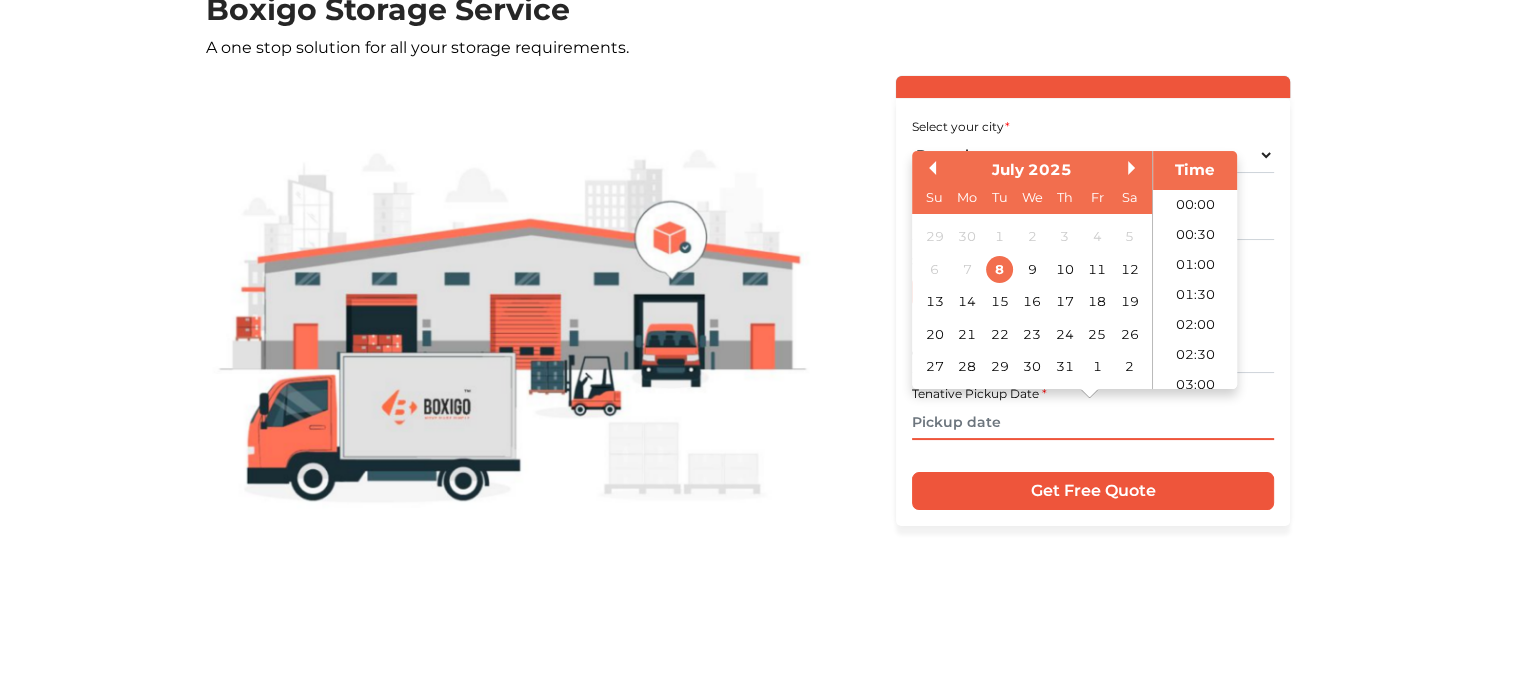 scroll, scrollTop: 785, scrollLeft: 0, axis: vertical 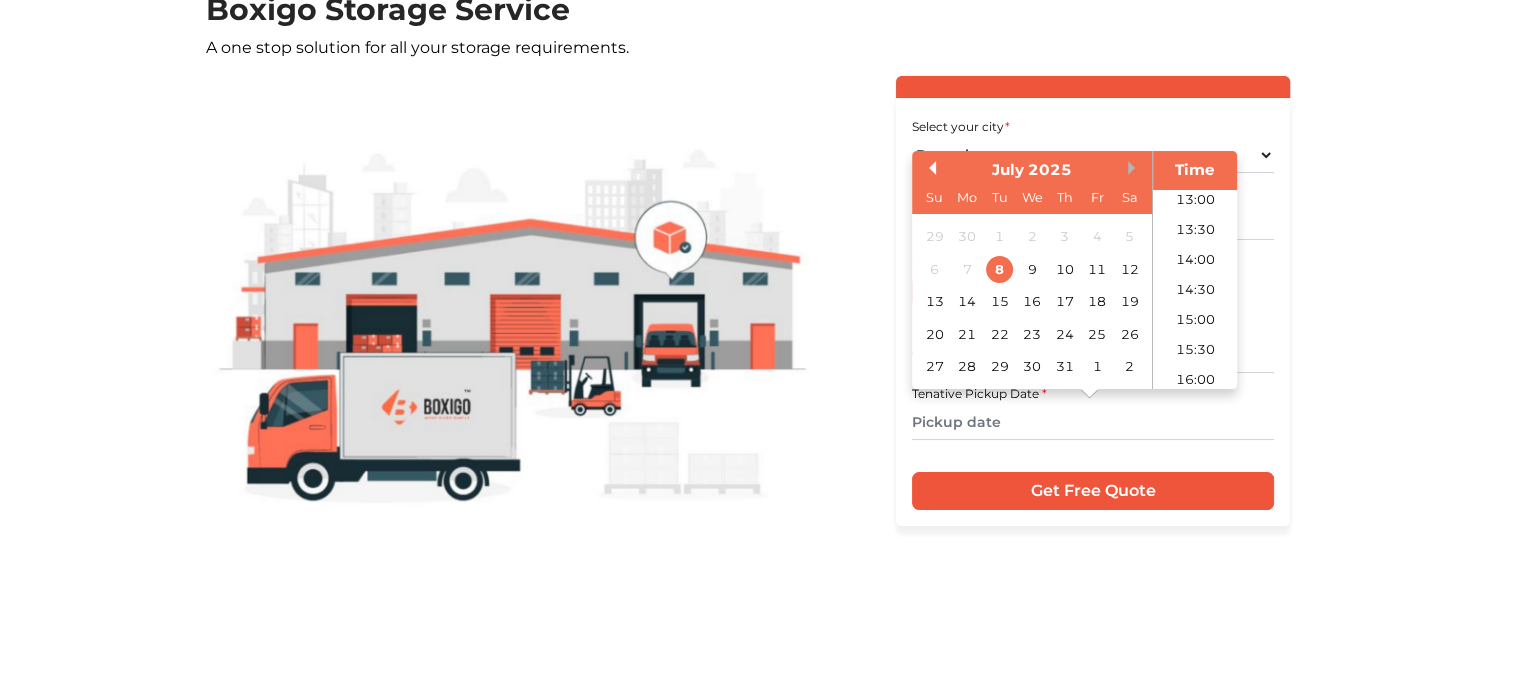 click on "Next Month" at bounding box center (1135, 168) 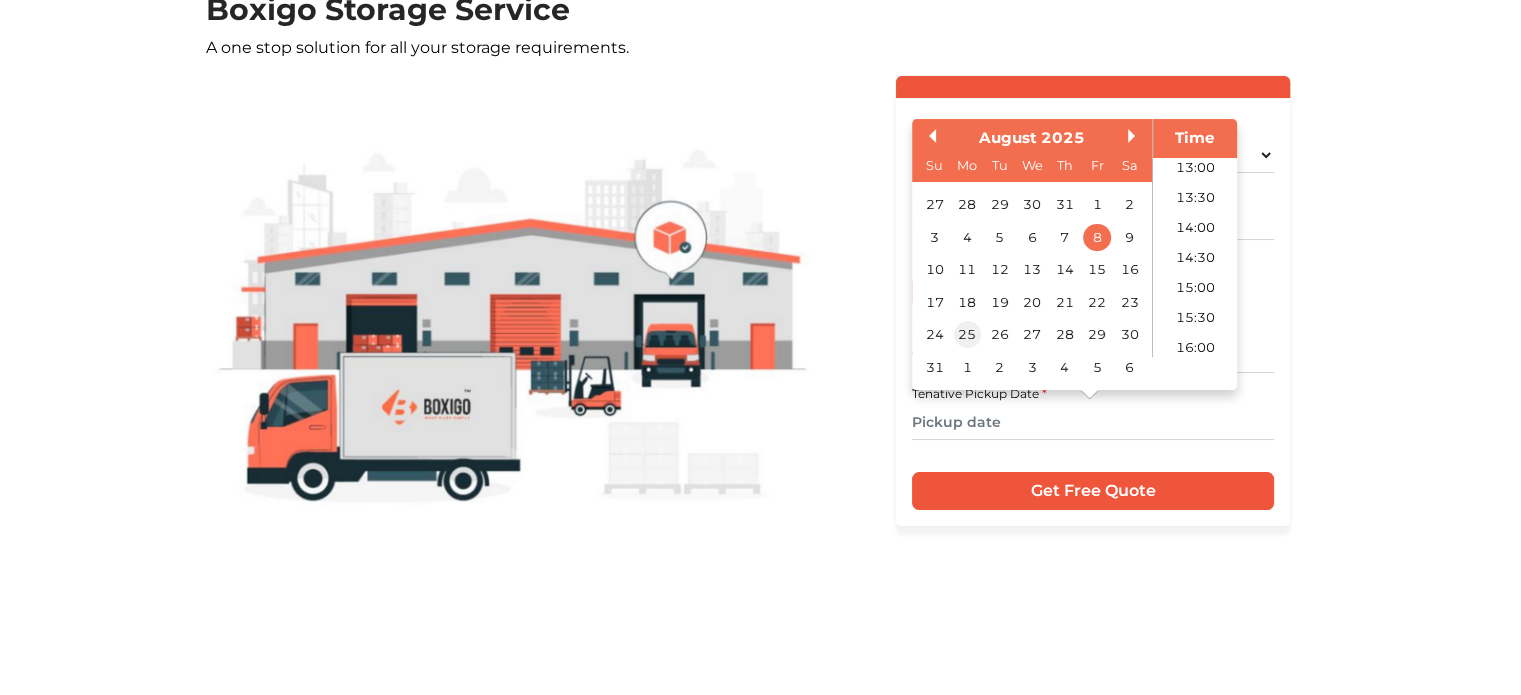 click on "25" at bounding box center (966, 334) 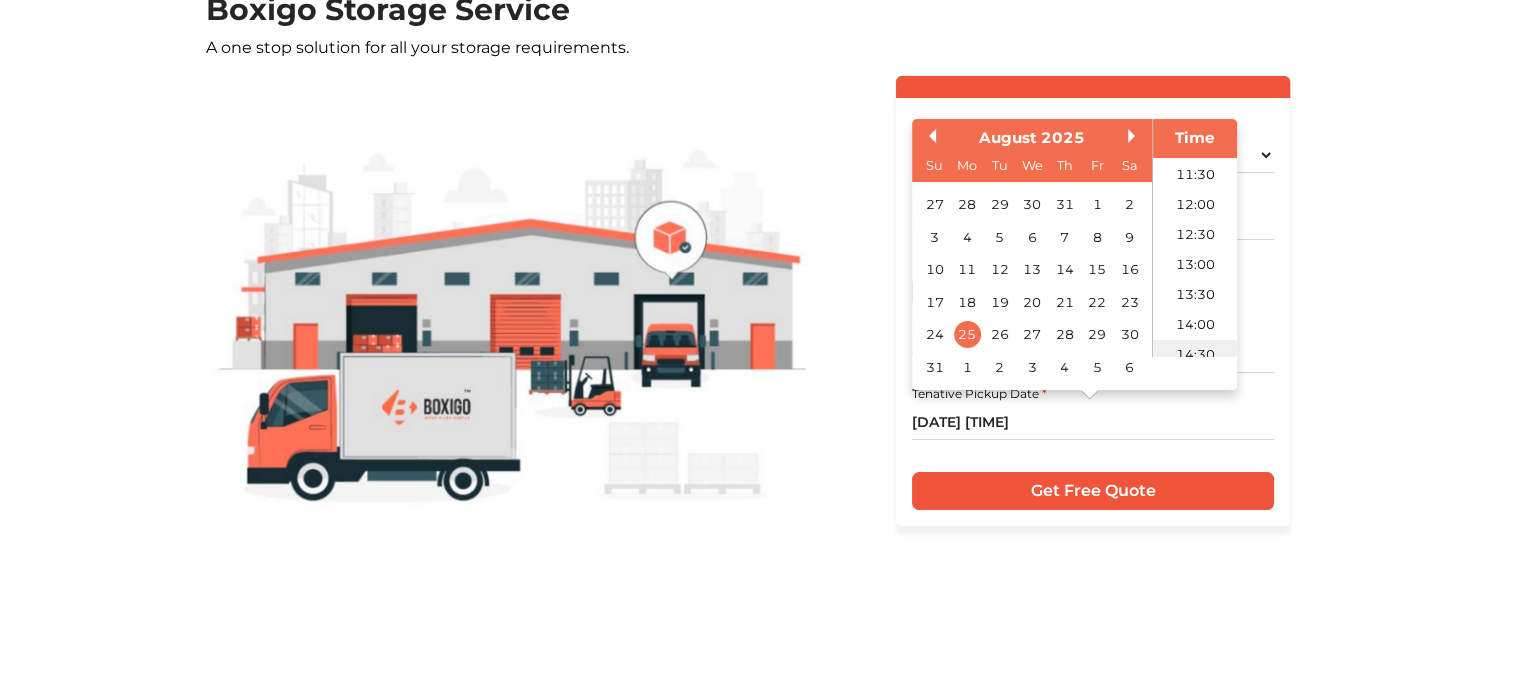 scroll, scrollTop: 570, scrollLeft: 0, axis: vertical 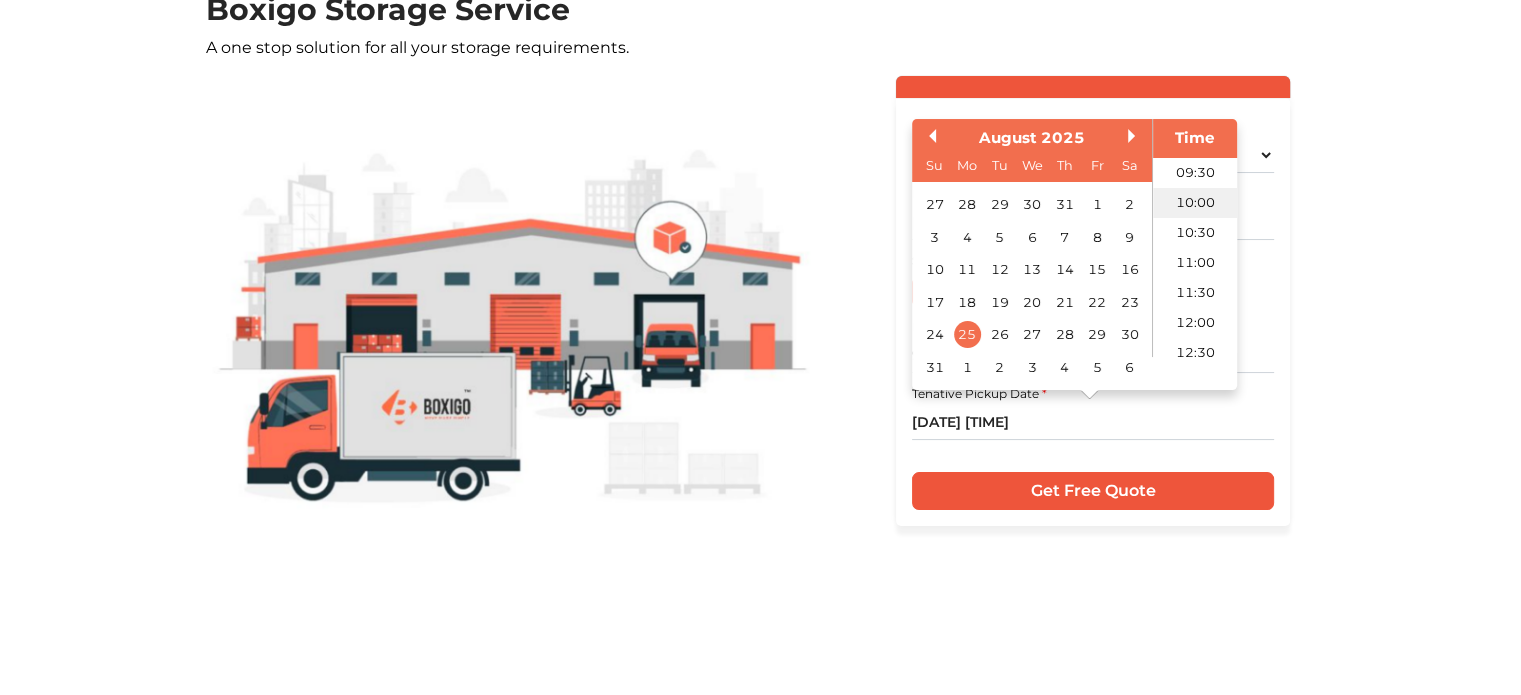 click on "10:00" at bounding box center (1195, 202) 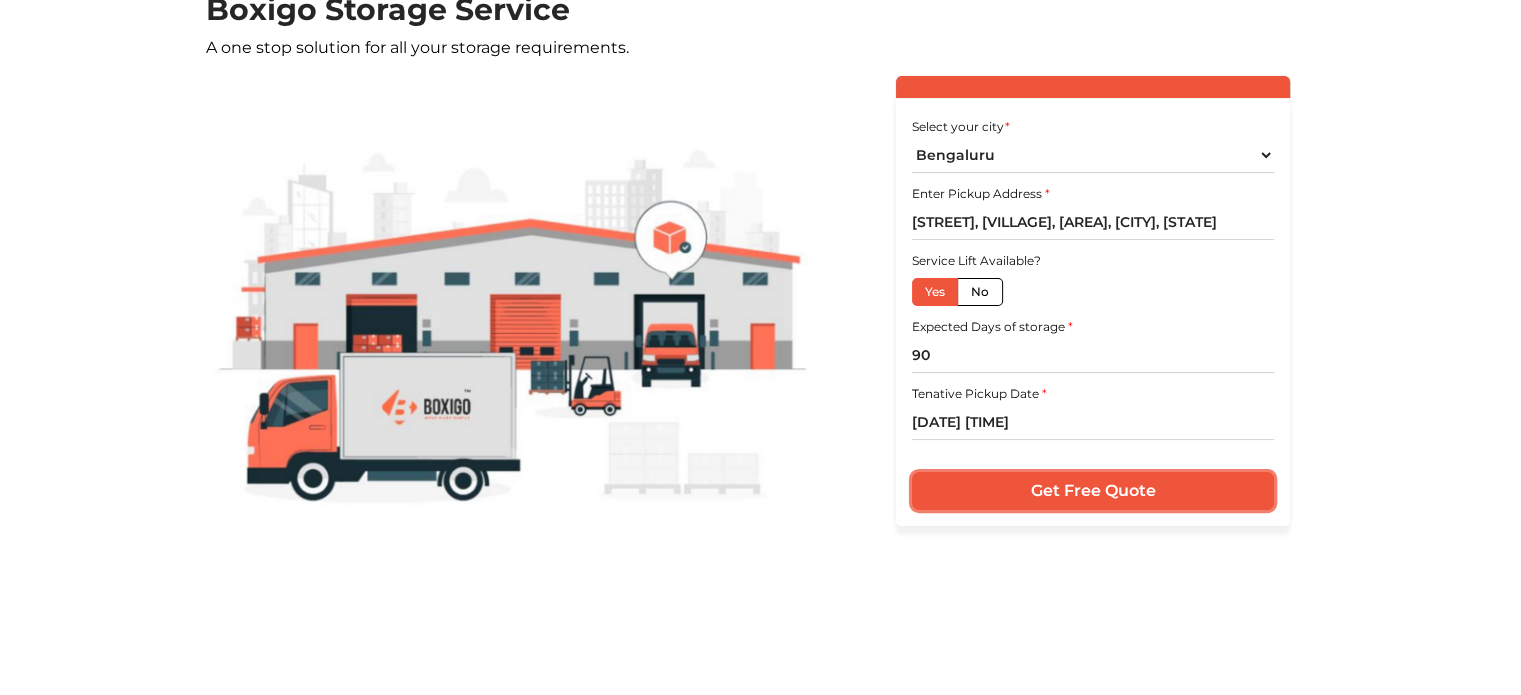 click on "Get Free Quote" at bounding box center (1093, 491) 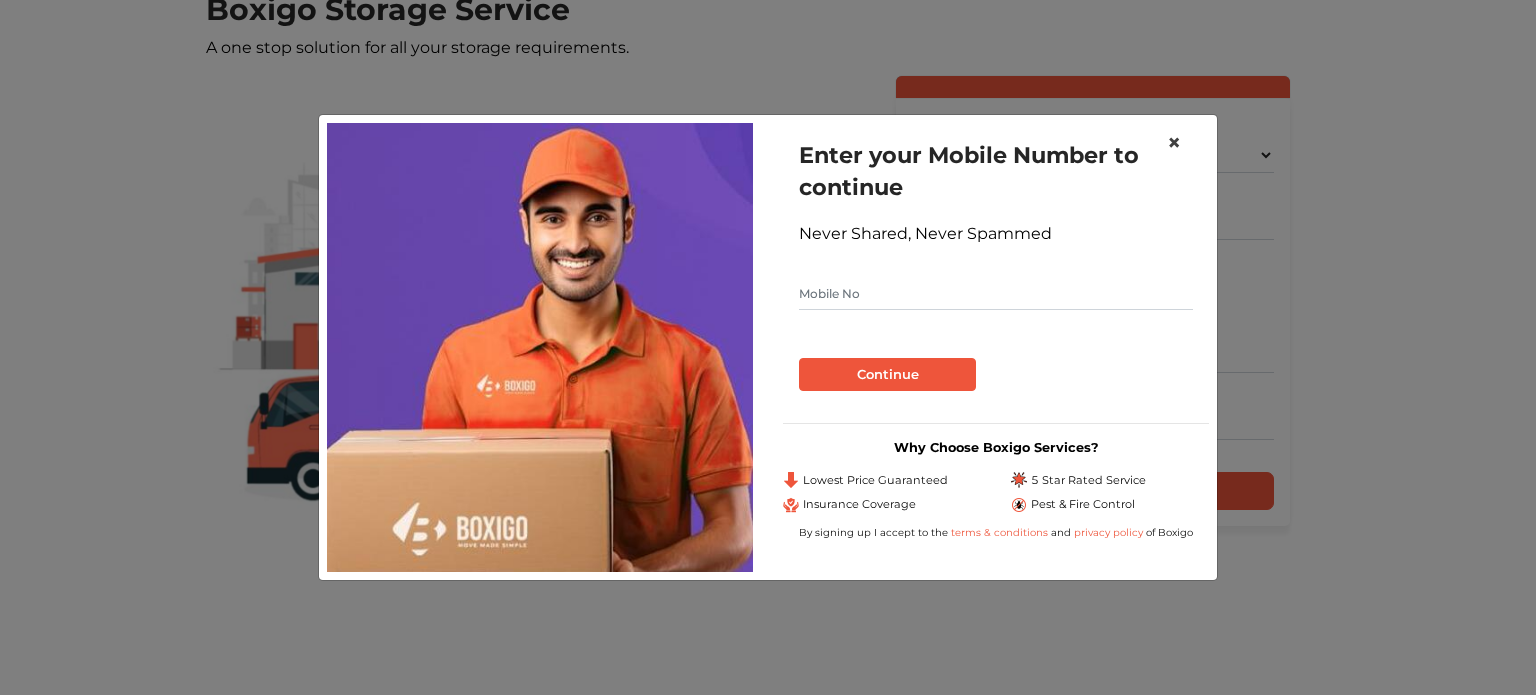 click on "×" at bounding box center [1174, 142] 